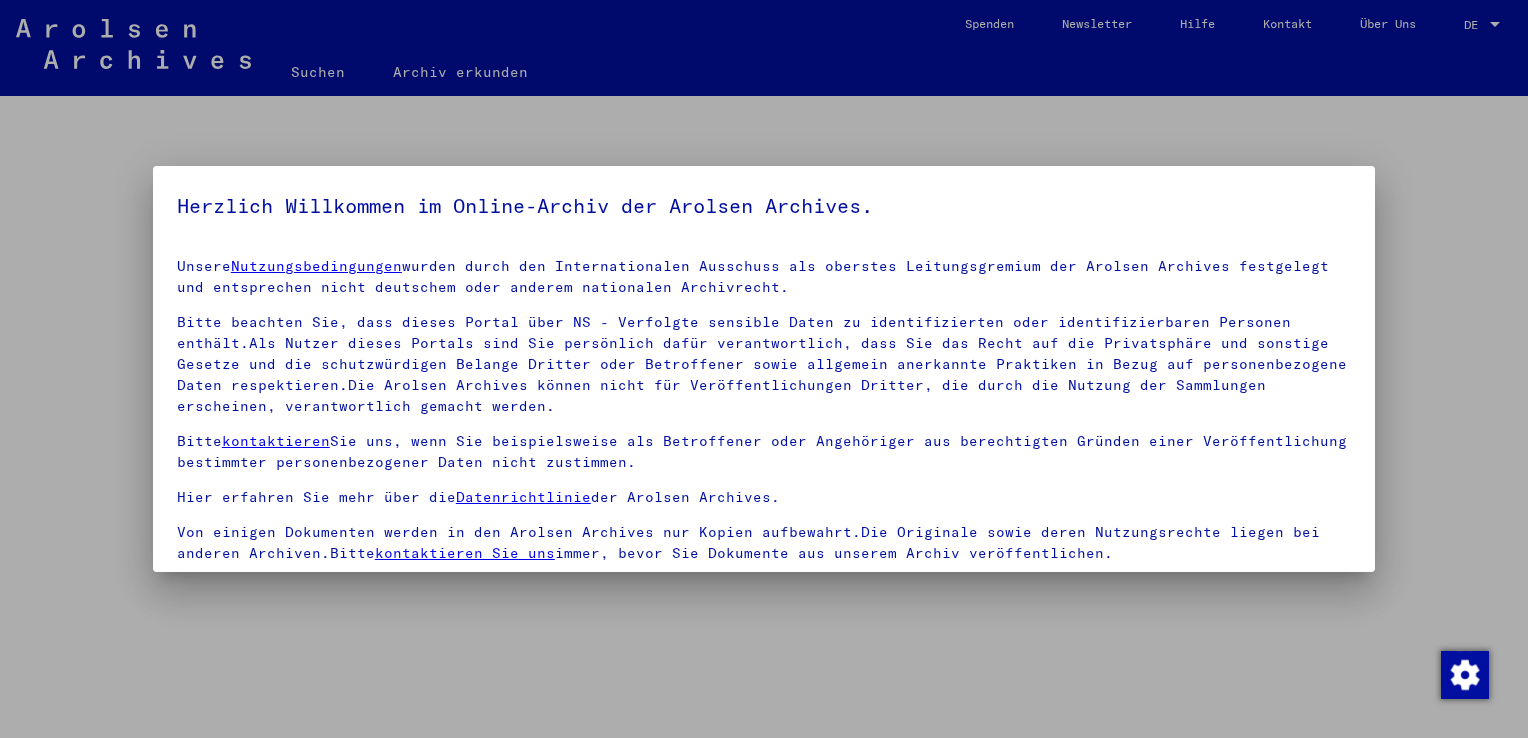 scroll, scrollTop: 0, scrollLeft: 0, axis: both 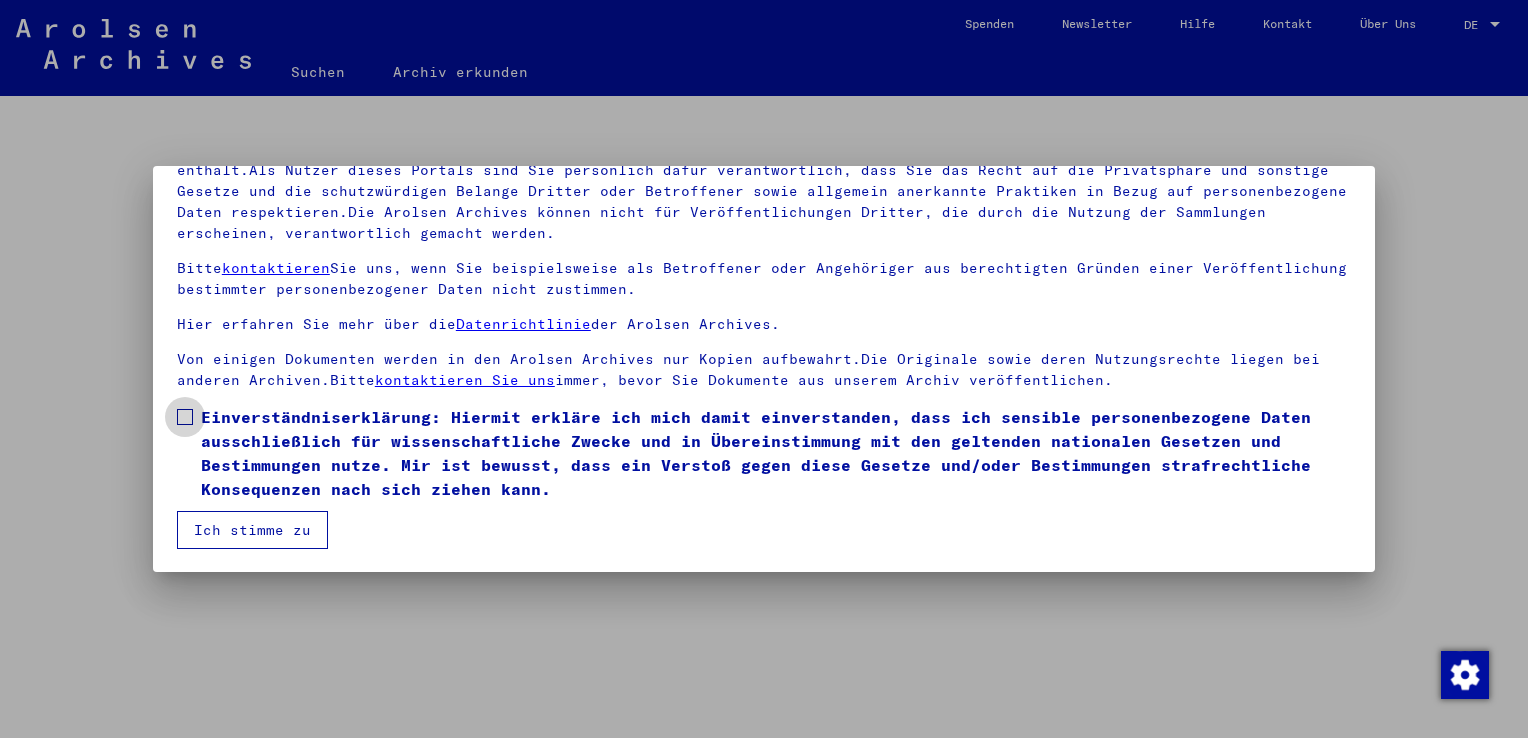 click at bounding box center [185, 417] 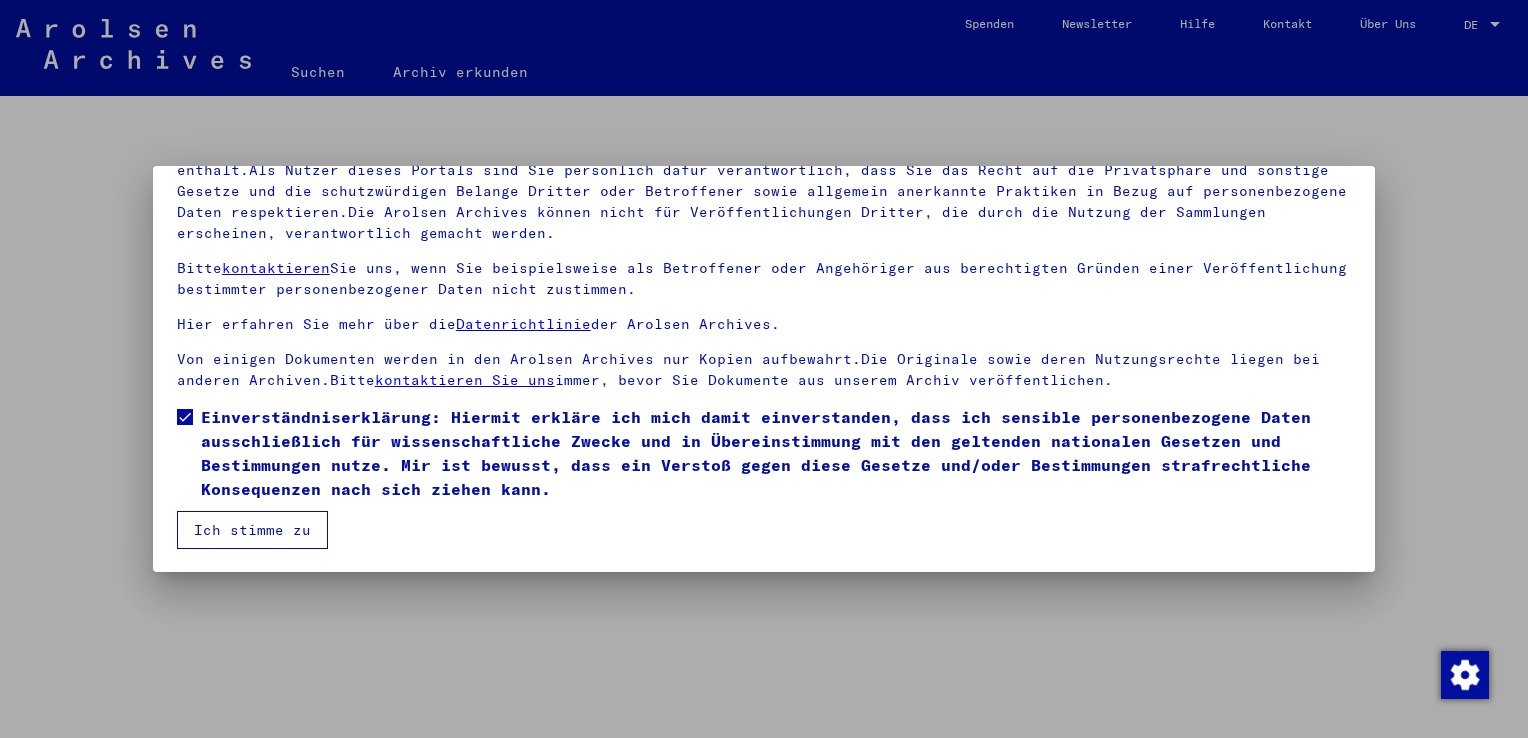 click on "Ich stimme zu" at bounding box center (252, 530) 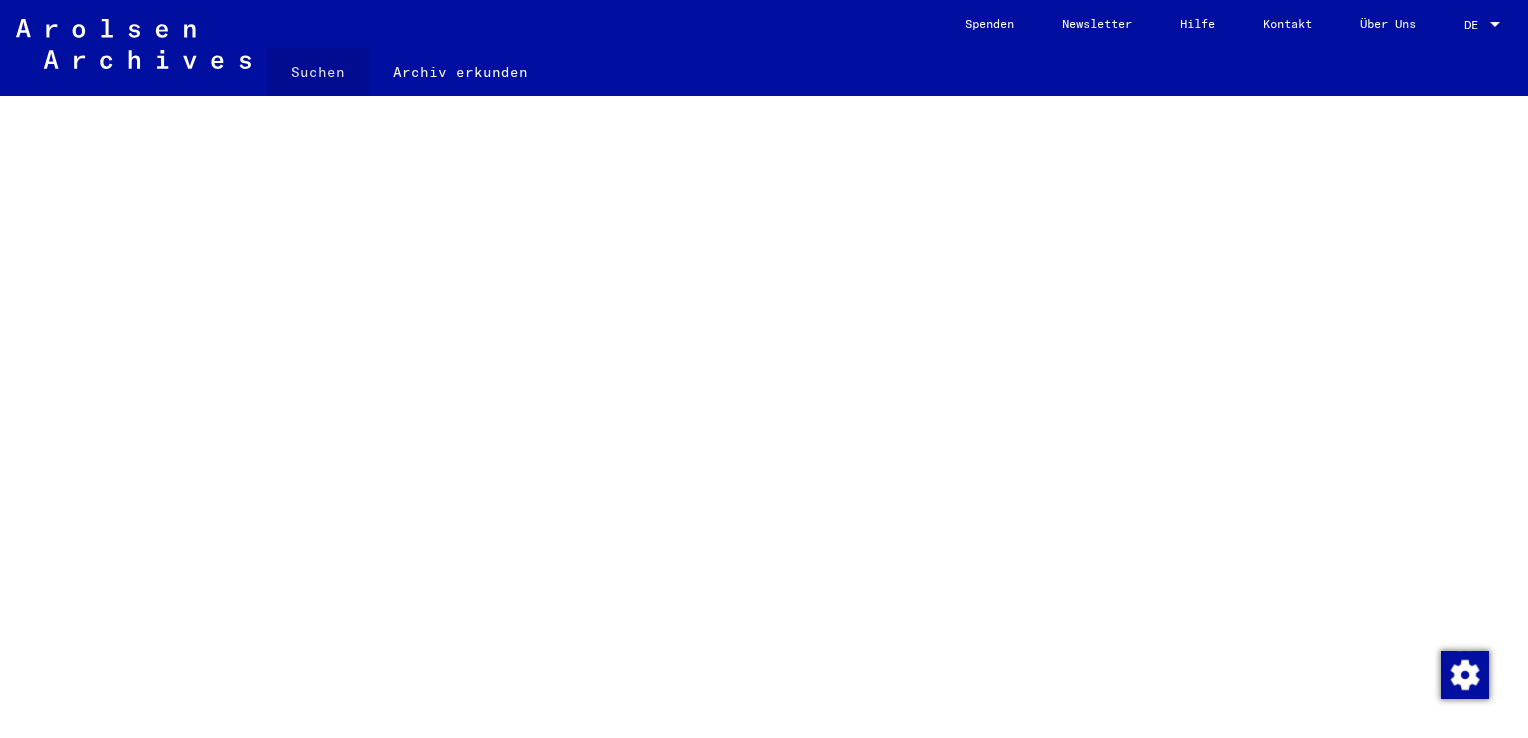 click on "Suchen" 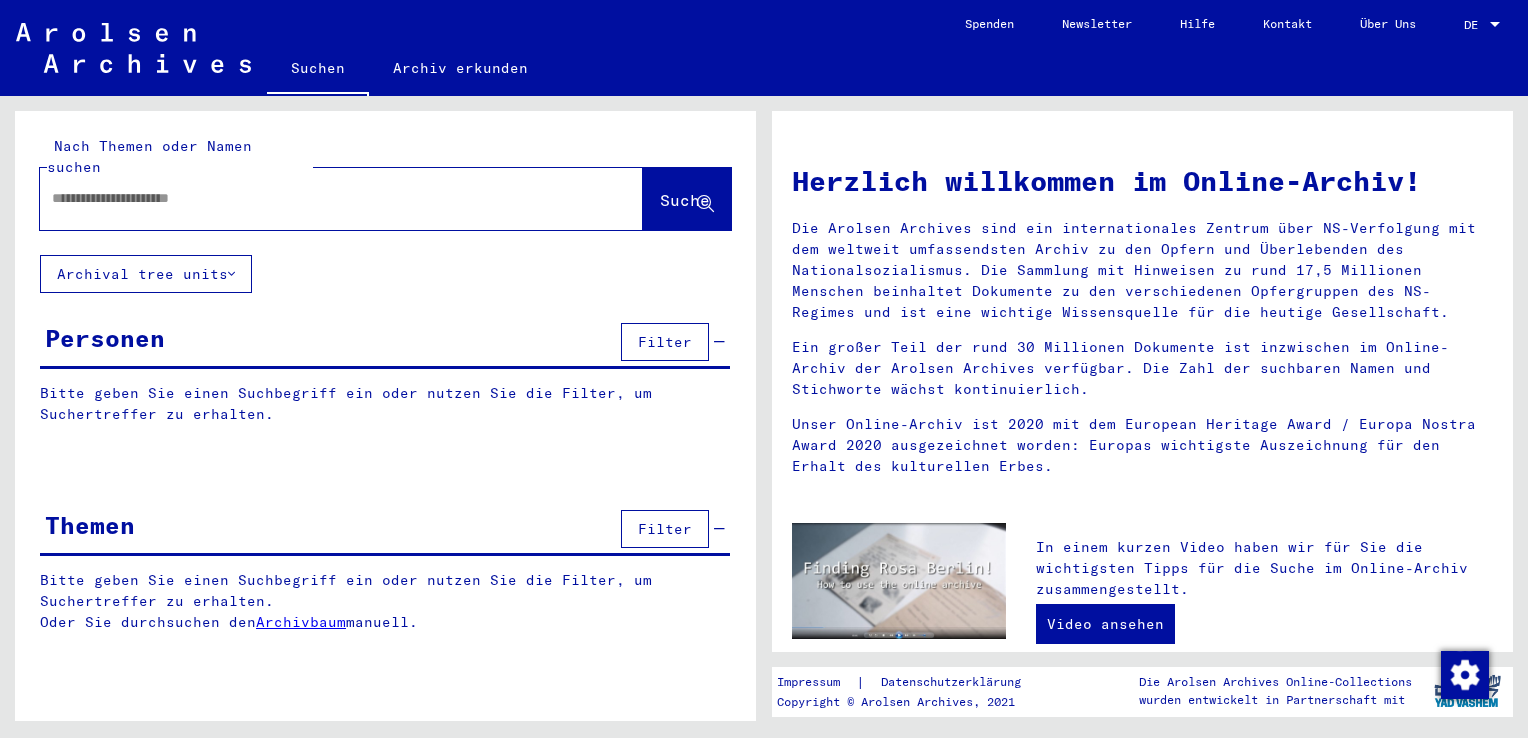 click at bounding box center [317, 198] 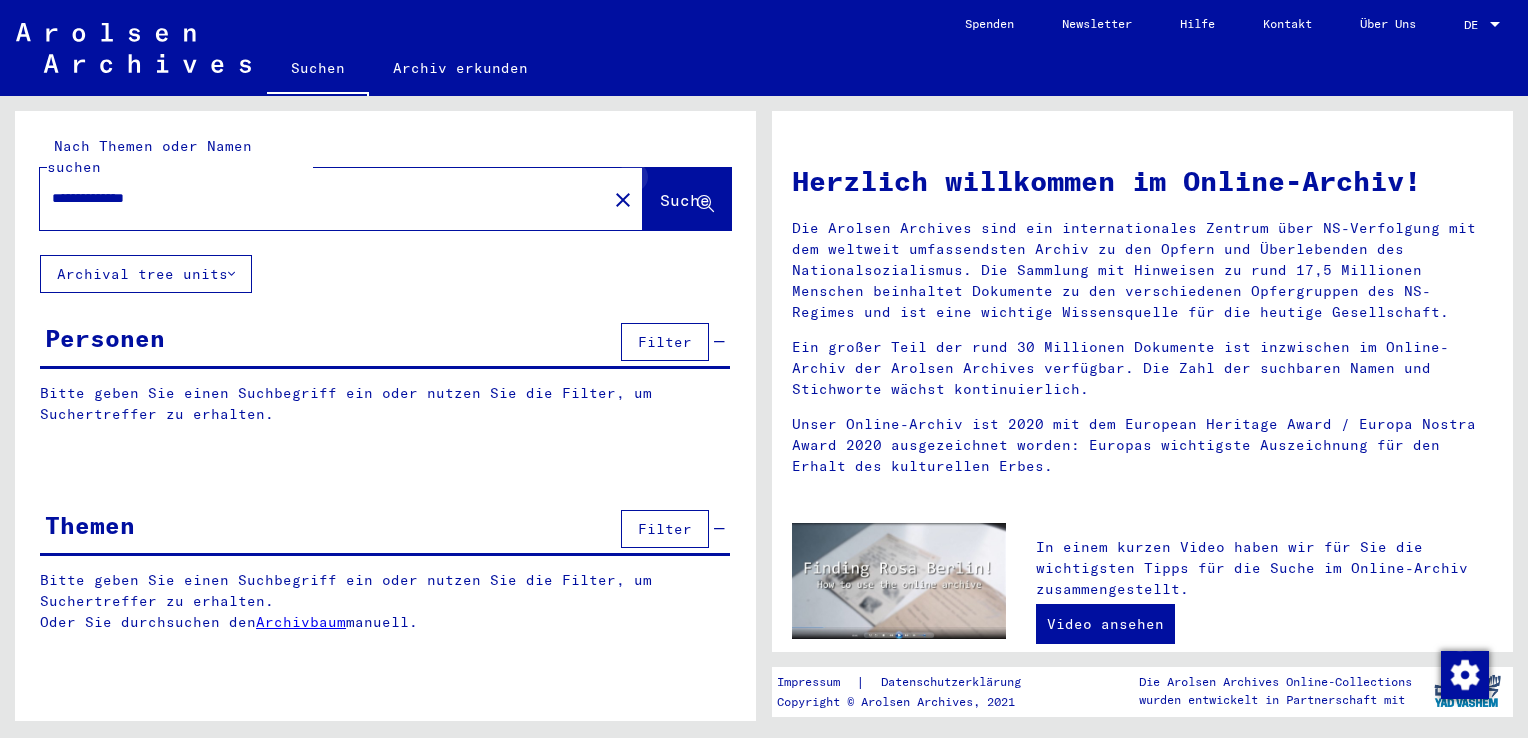 click 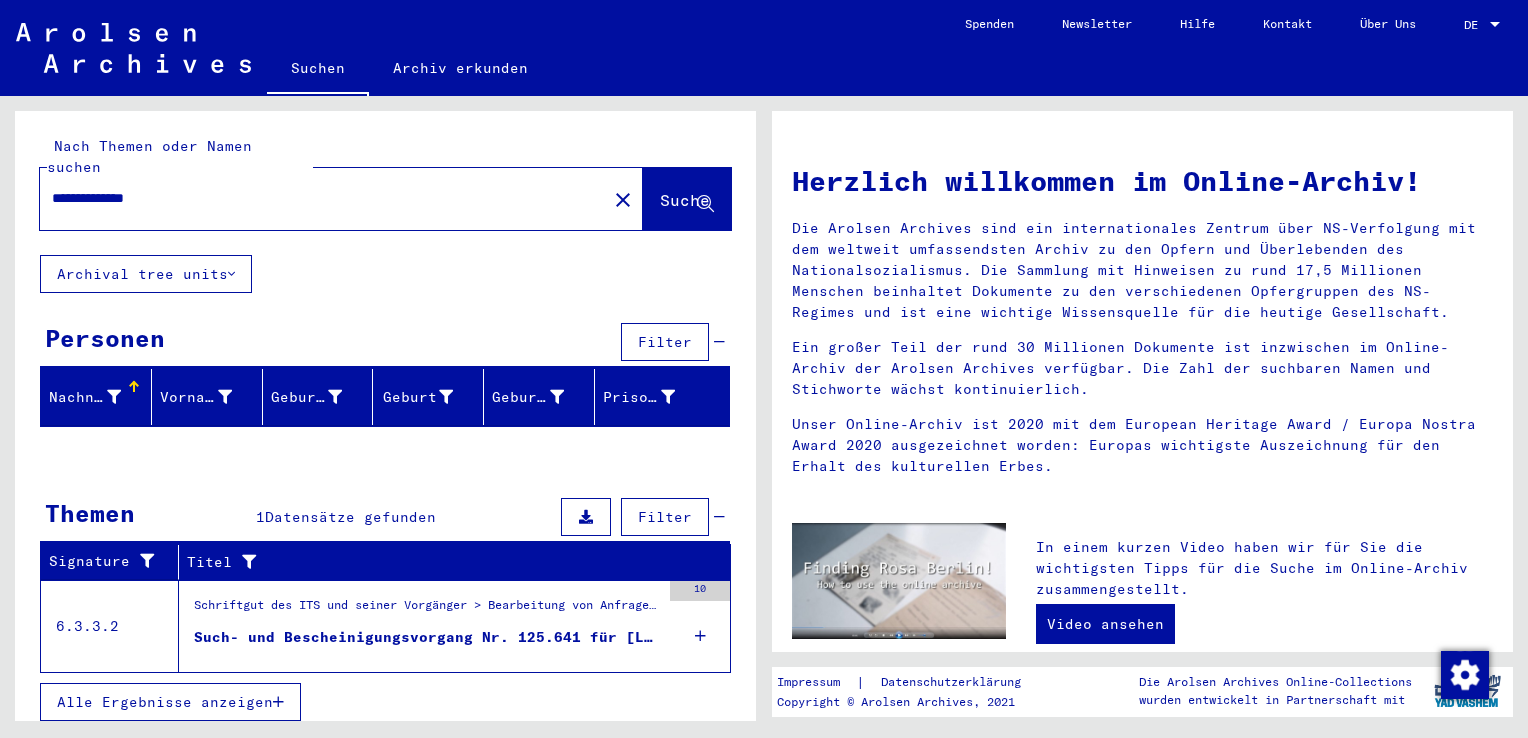click on "Alle Ergebnisse anzeigen" at bounding box center [165, 702] 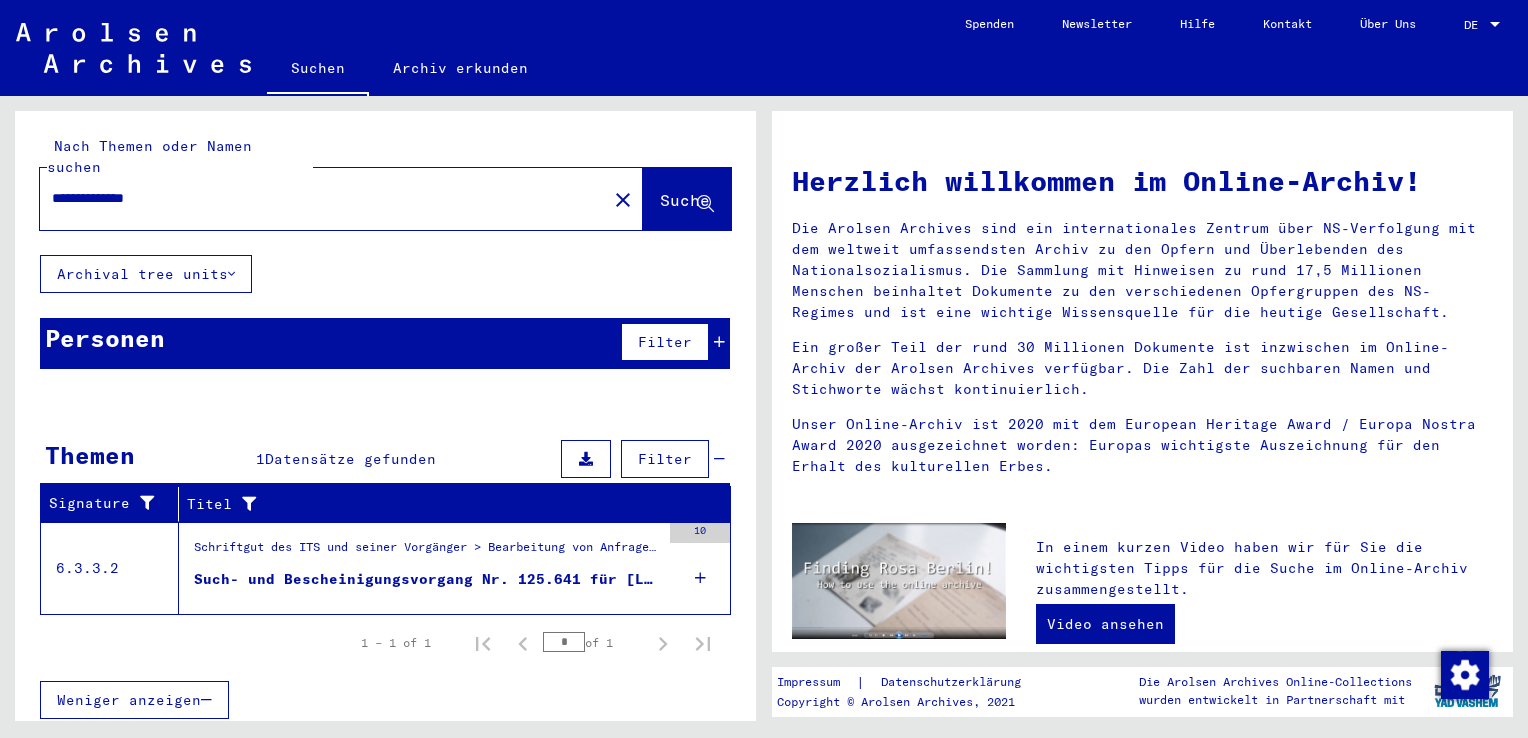 click on "Such- und Bescheinigungsvorgang Nr. 125.641 für [LAST], [FIRST] geboren [DATE]" at bounding box center (427, 579) 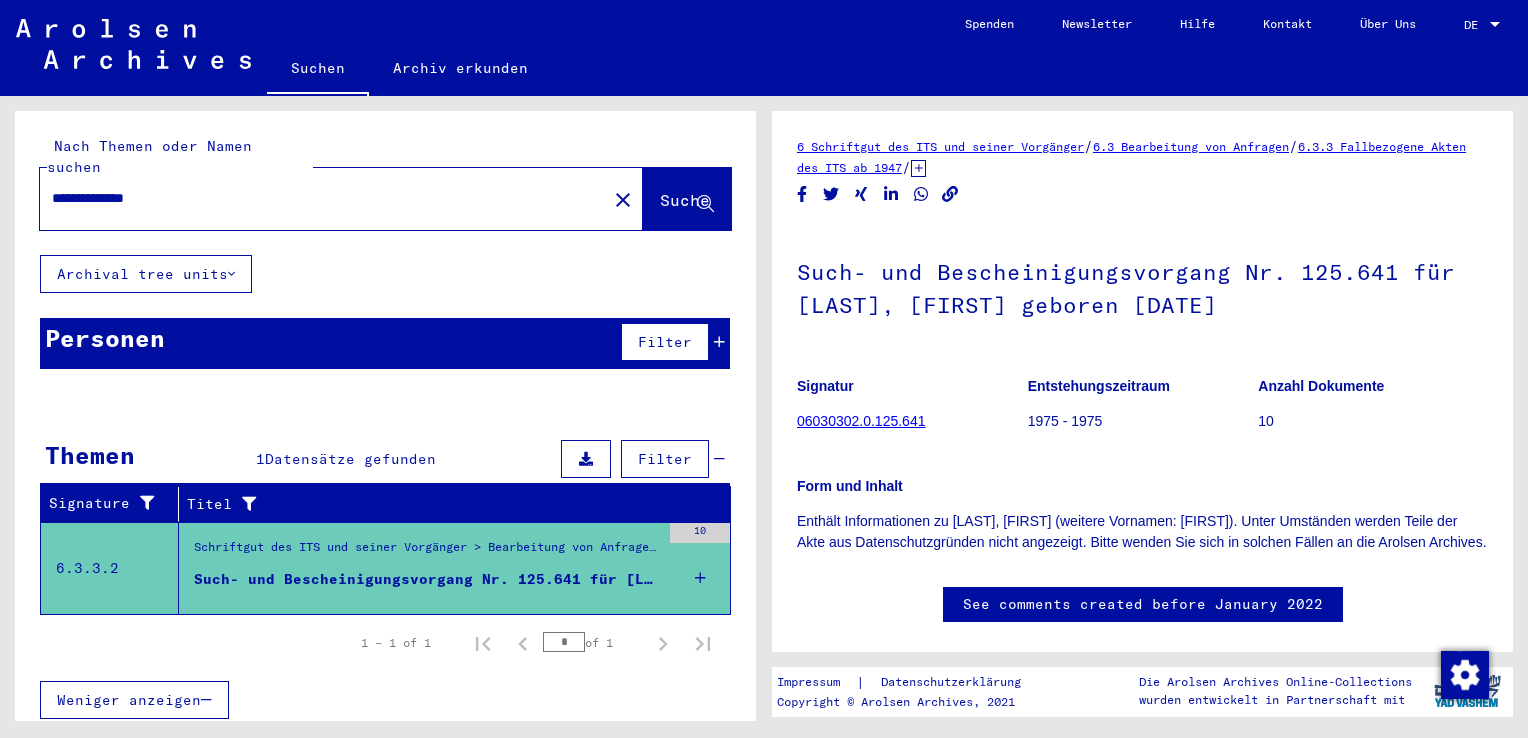 scroll, scrollTop: 0, scrollLeft: 0, axis: both 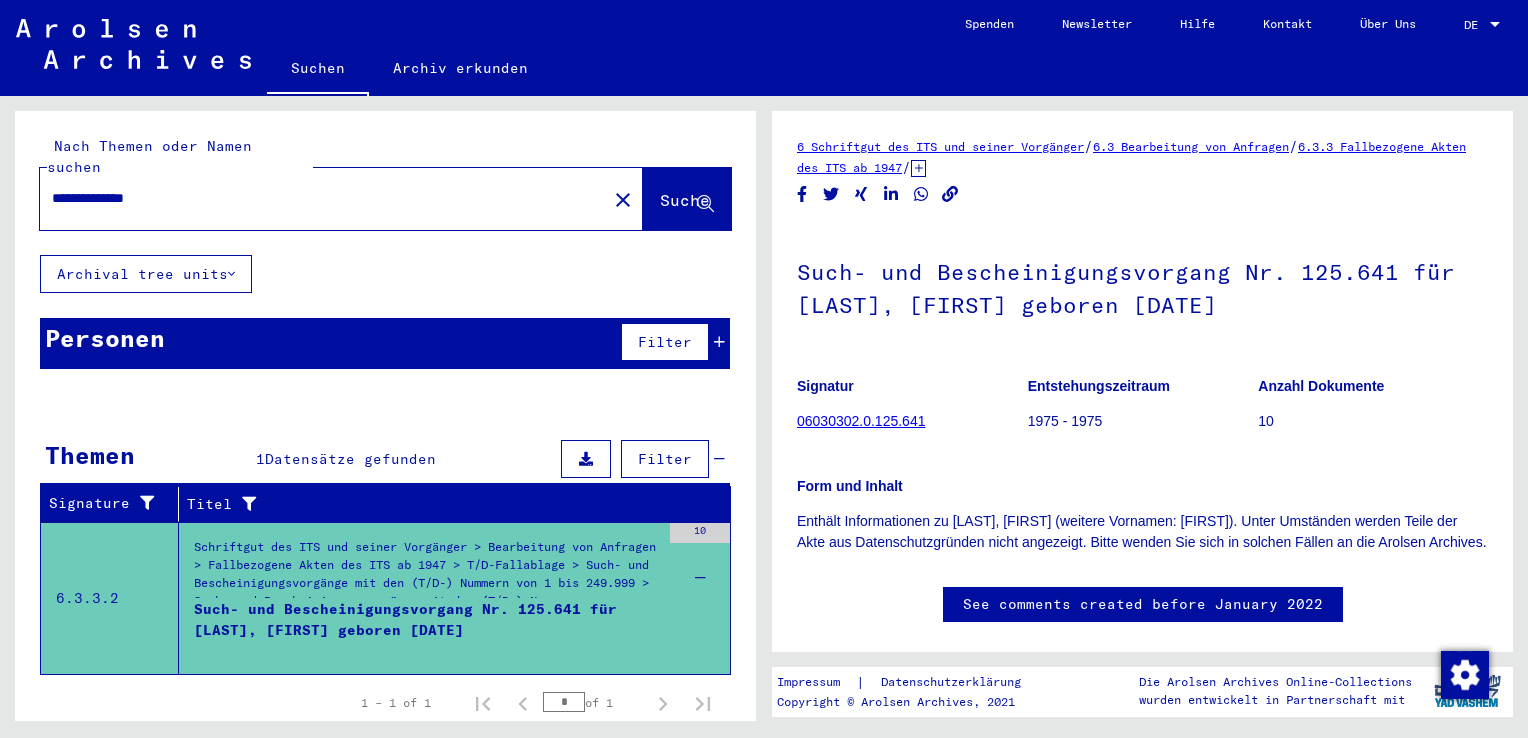 click on "Such- und Bescheinigungsvorgang Nr. 125.641 für [LAST], [FIRST] geboren [DATE]" at bounding box center (427, 629) 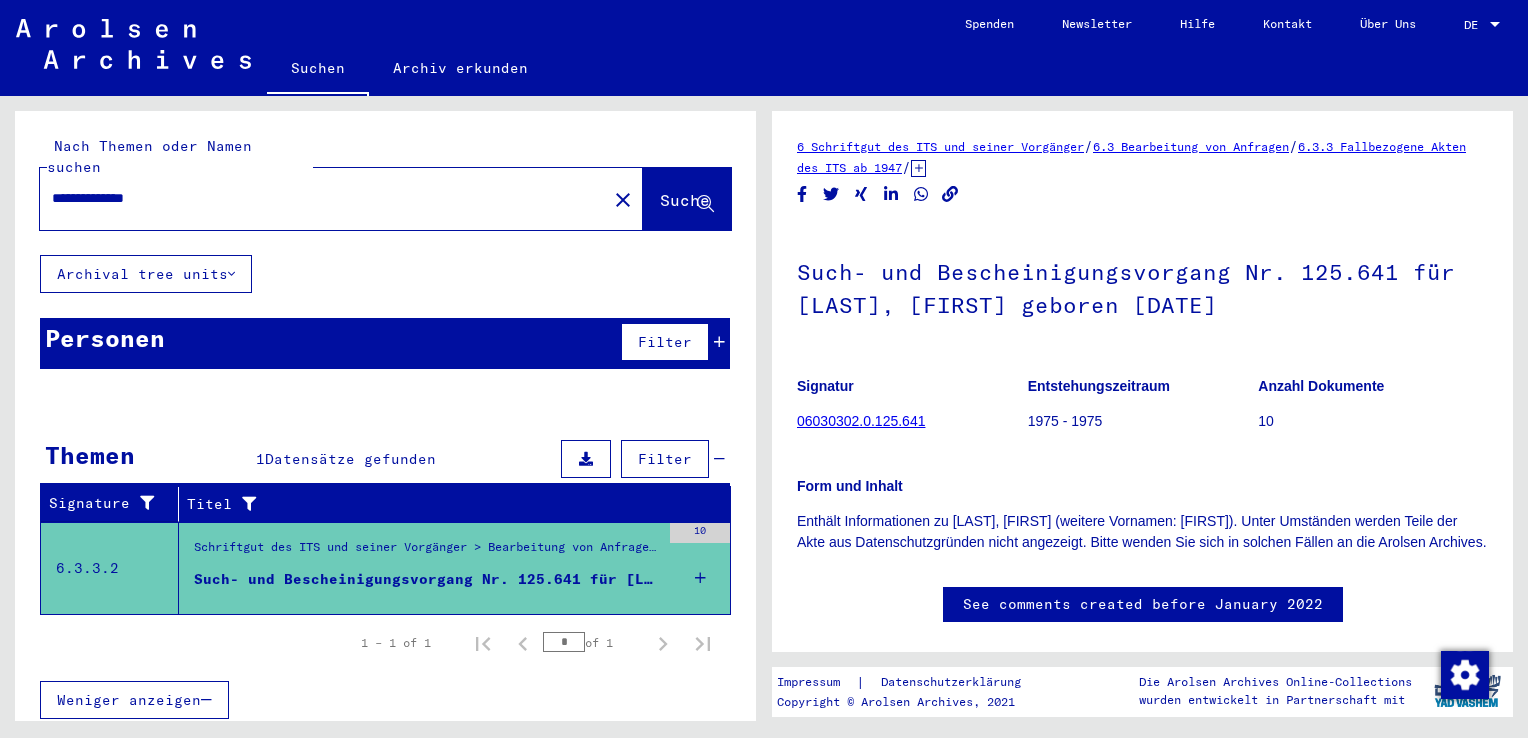 click at bounding box center [700, 578] 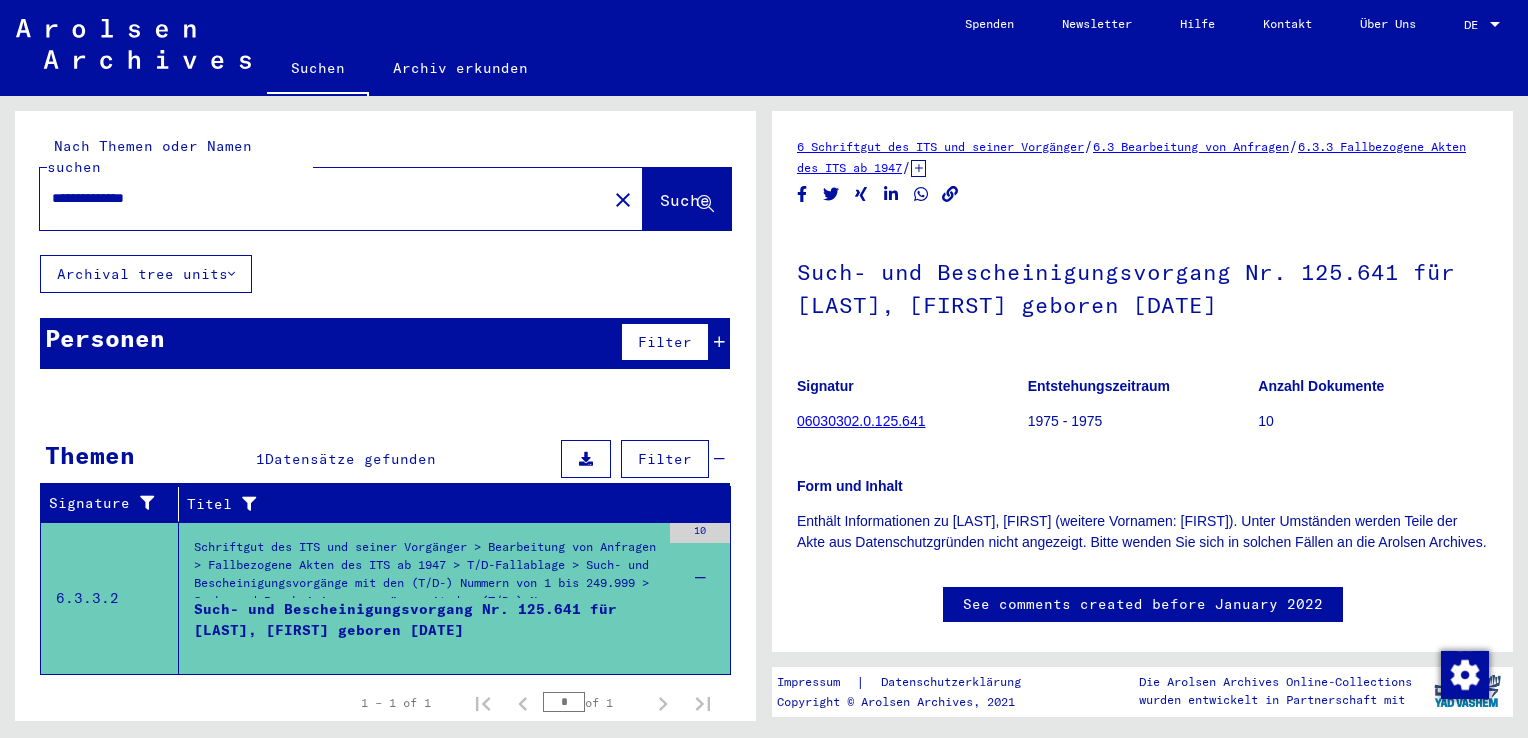 click on "6.3.3.2" at bounding box center [110, 598] 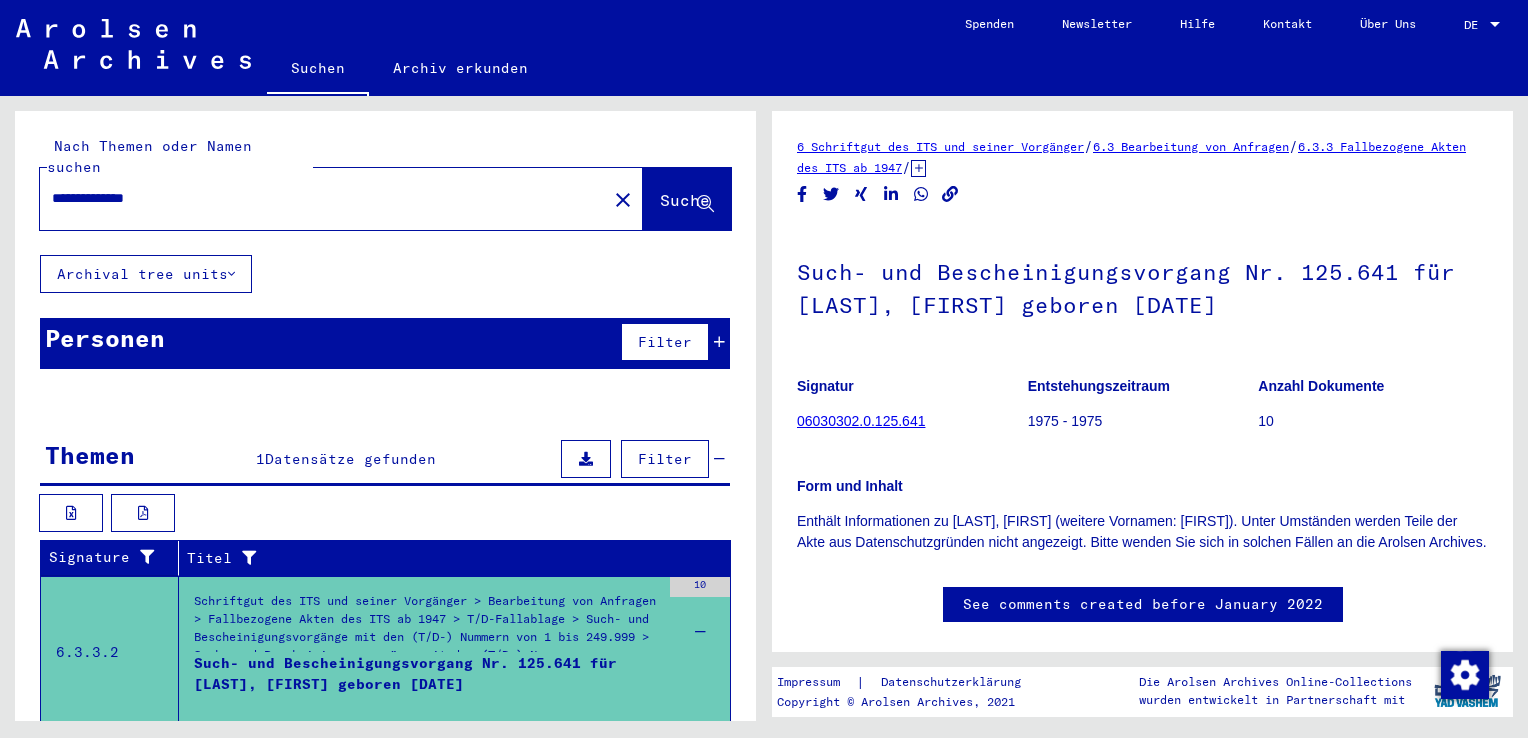 click at bounding box center [586, 459] 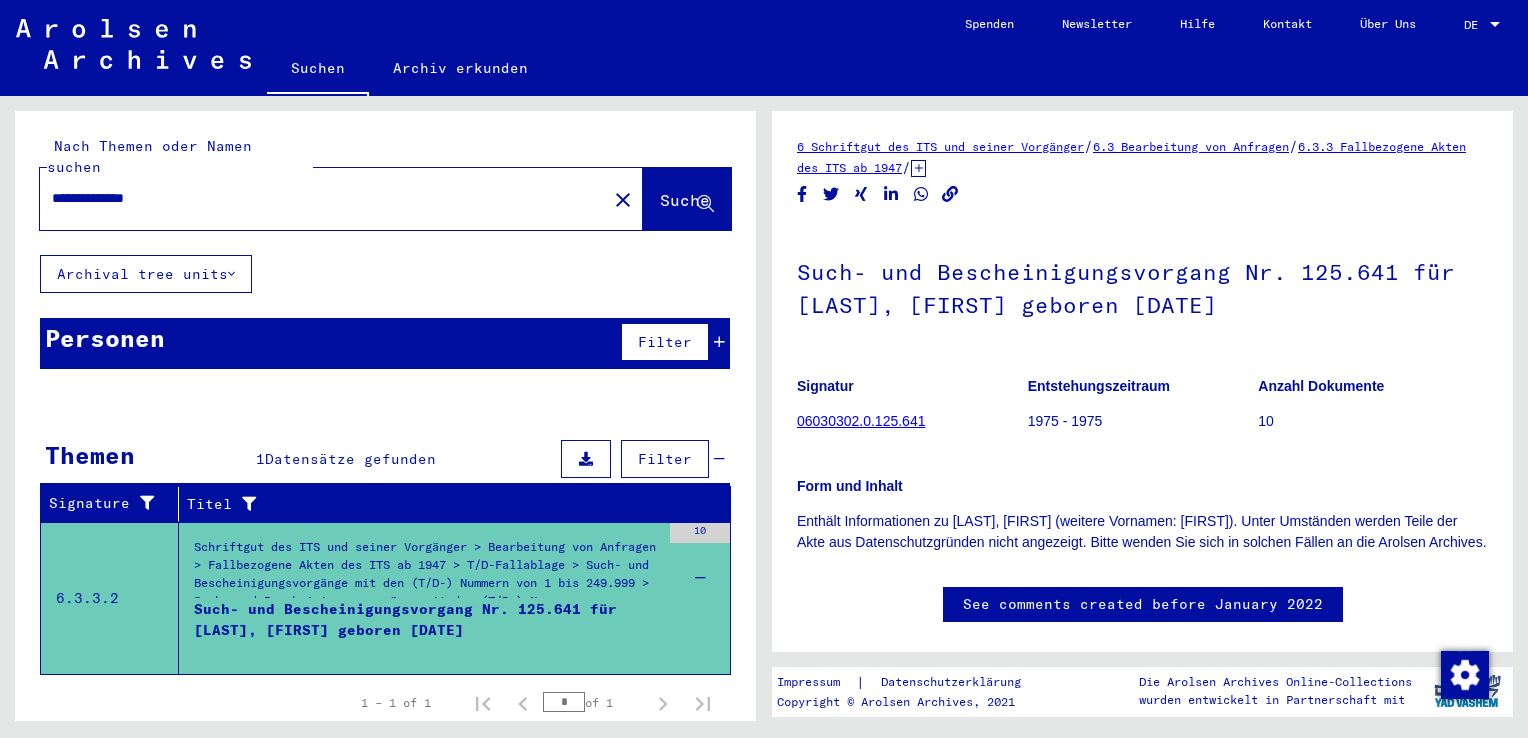 click on "Filter" at bounding box center (665, 459) 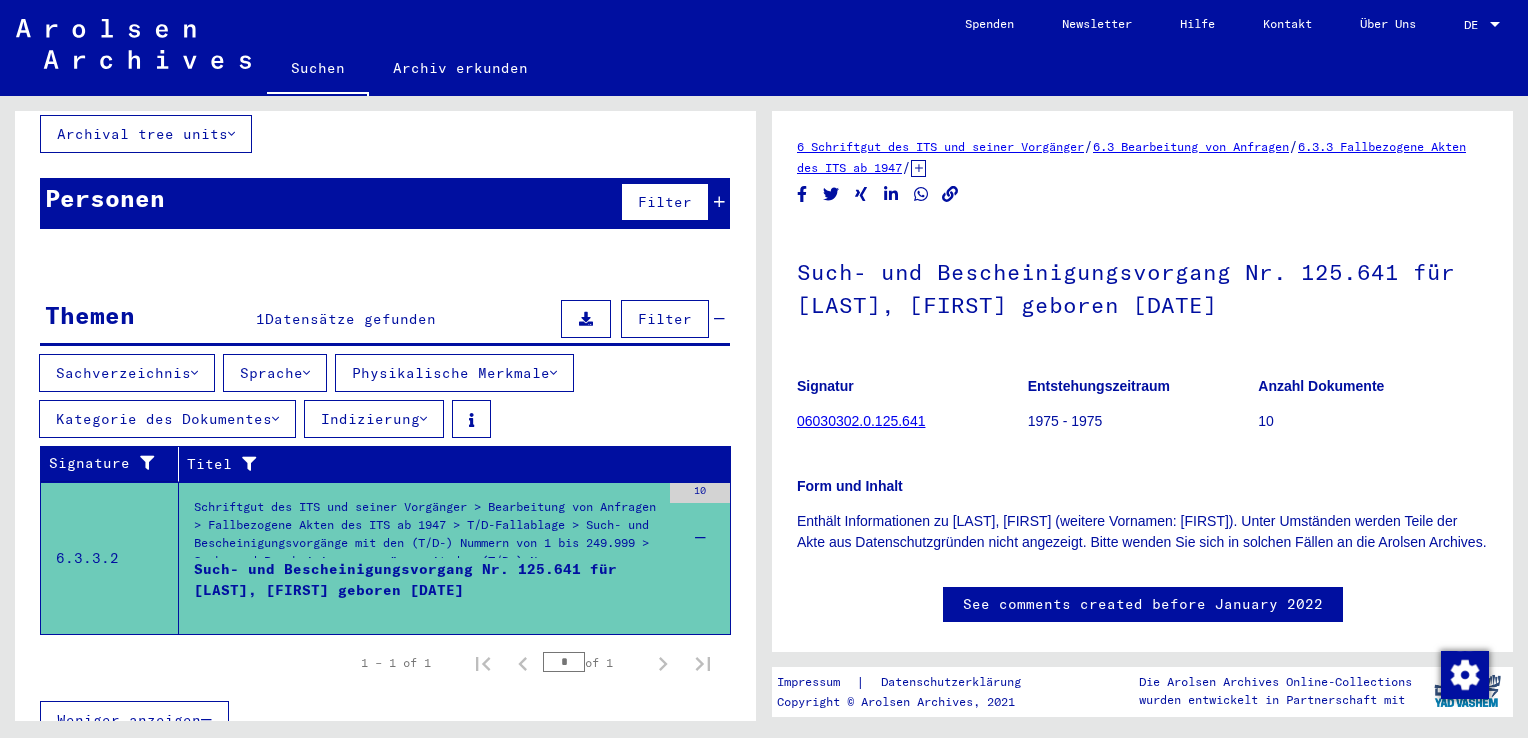 scroll, scrollTop: 142, scrollLeft: 0, axis: vertical 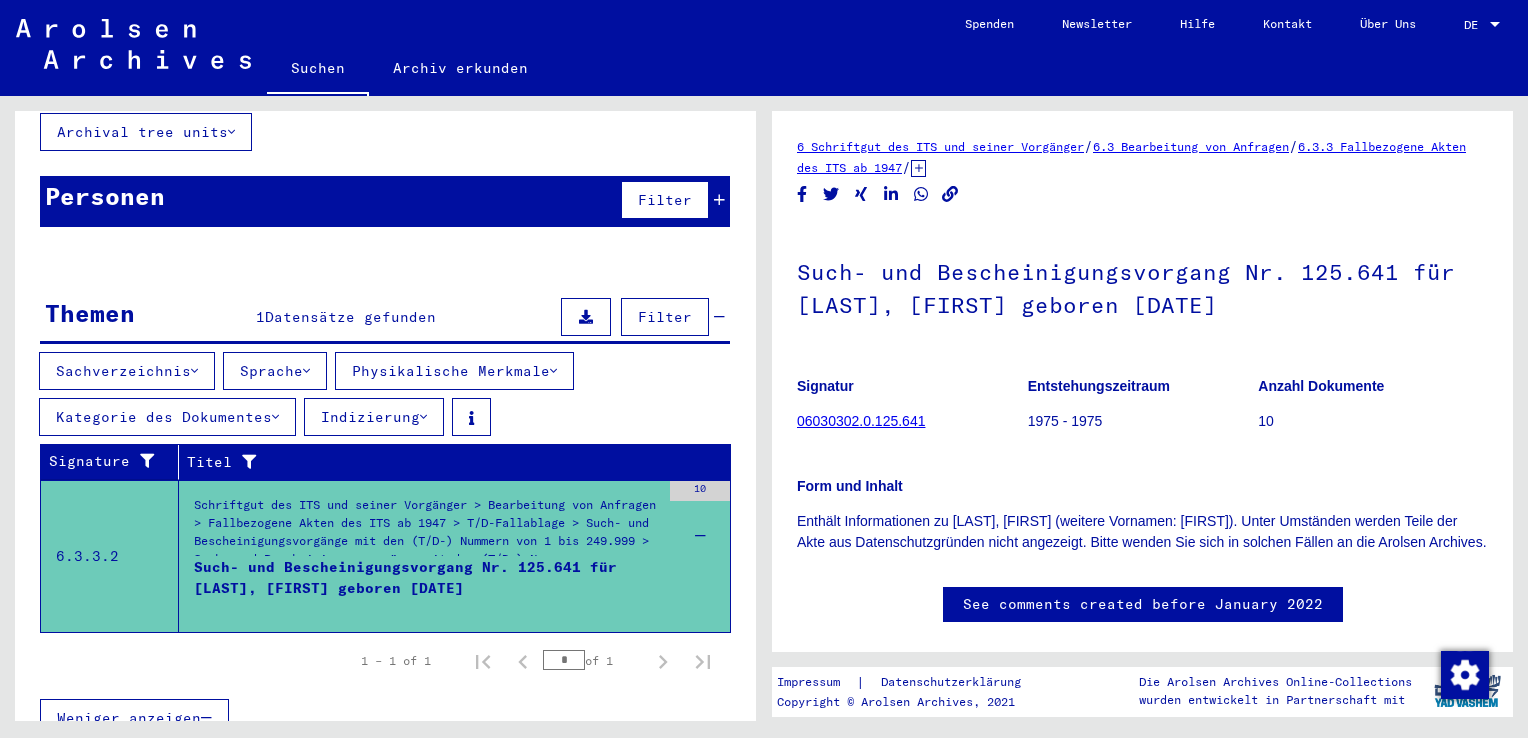 click on "Kategorie des Dokumentes" at bounding box center [167, 417] 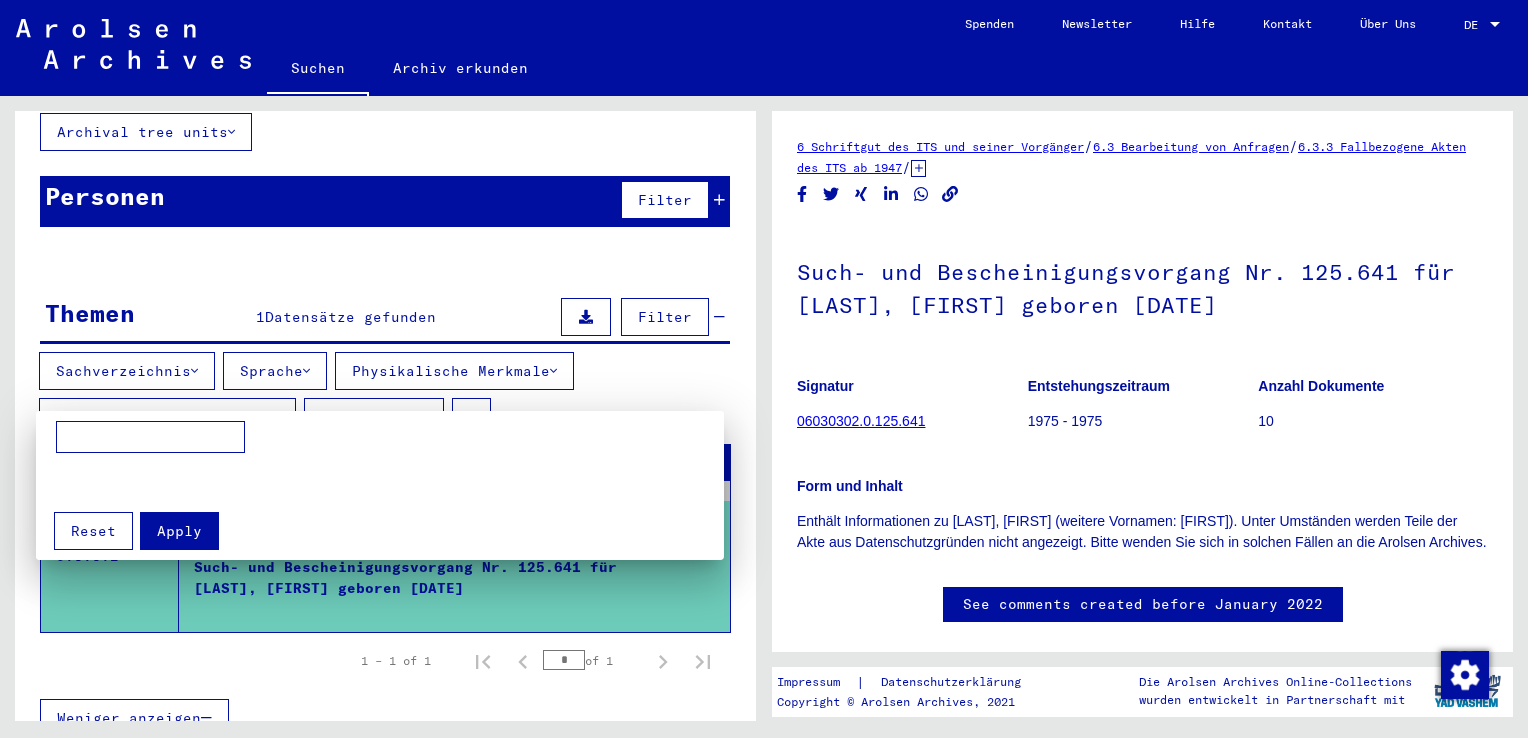 click on "Apply" at bounding box center (179, 531) 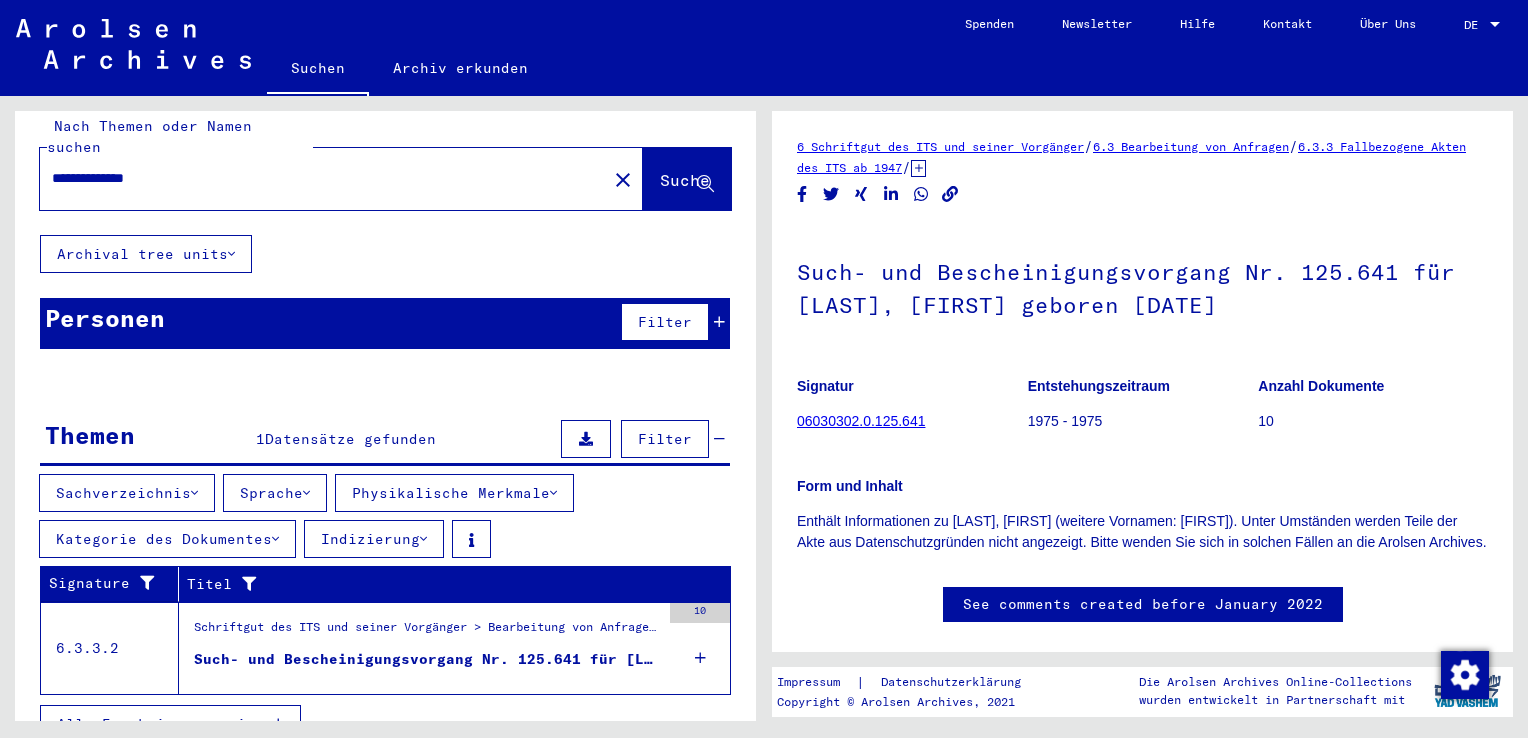scroll, scrollTop: 26, scrollLeft: 0, axis: vertical 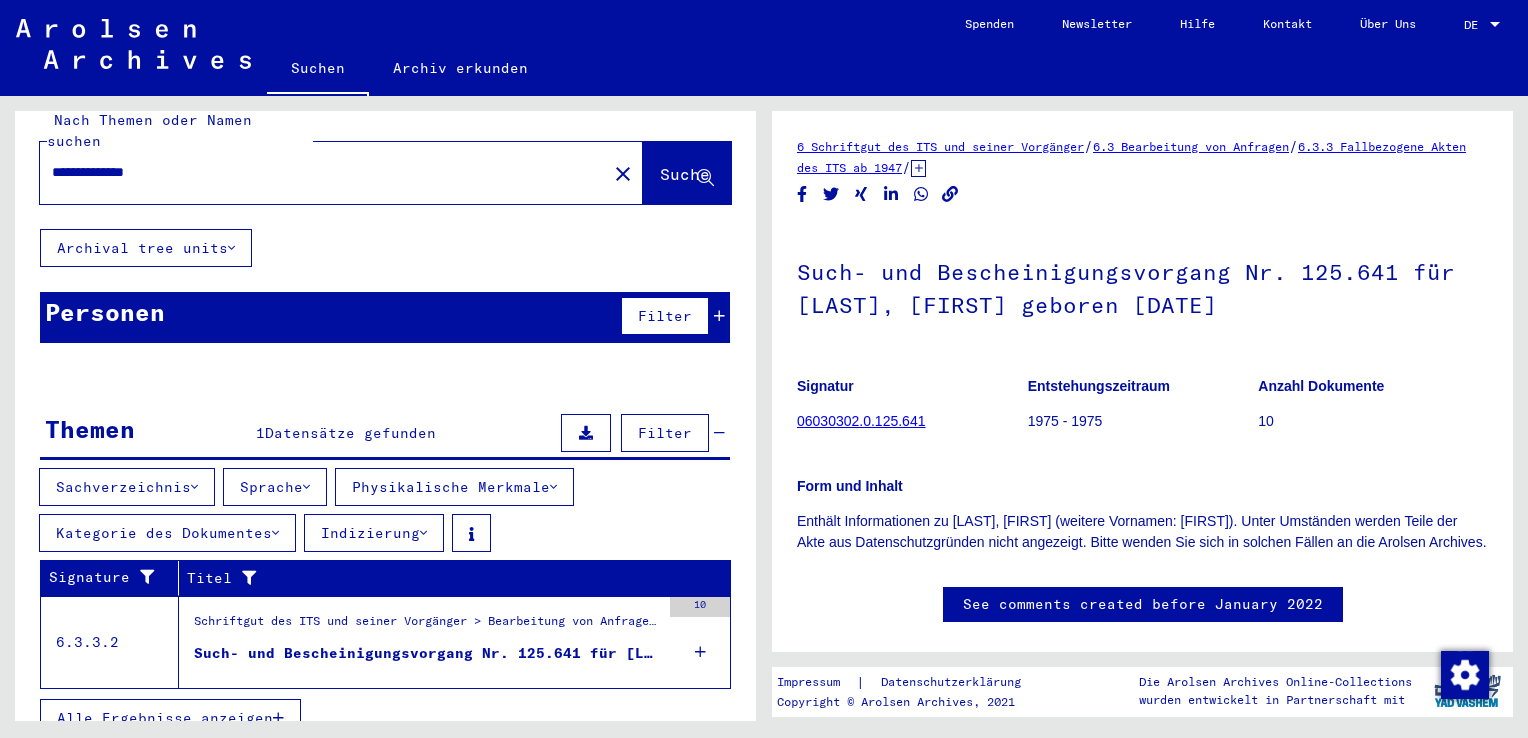 click on "Such- und Bescheinigungsvorgang Nr. 125.641 für [LAST], [FIRST] geboren [DATE]" at bounding box center (427, 653) 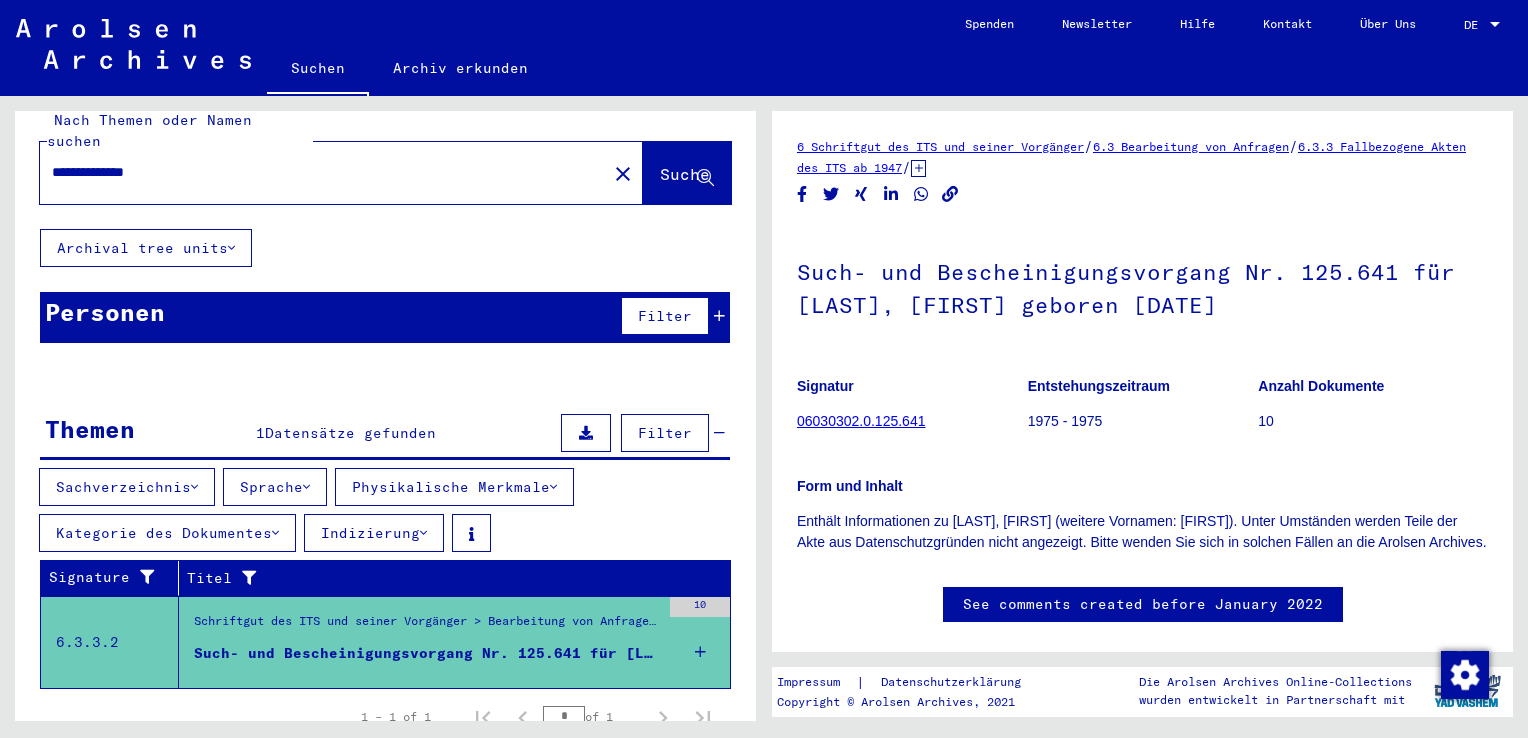 click on "Schriftgut des ITS und seiner Vorgänger > Bearbeitung von Anfragen > Fallbezogene Akten des ITS ab 1947 > T/D-Fallablage > Such- und Bescheinigungsvorgänge mit den (T/D-) Nummern von 1 bis 249.999 > Such- und Bescheinigungsvorgänge mit den (T/D-) Nummern von 125.500 bis 125.999" at bounding box center [427, 627] 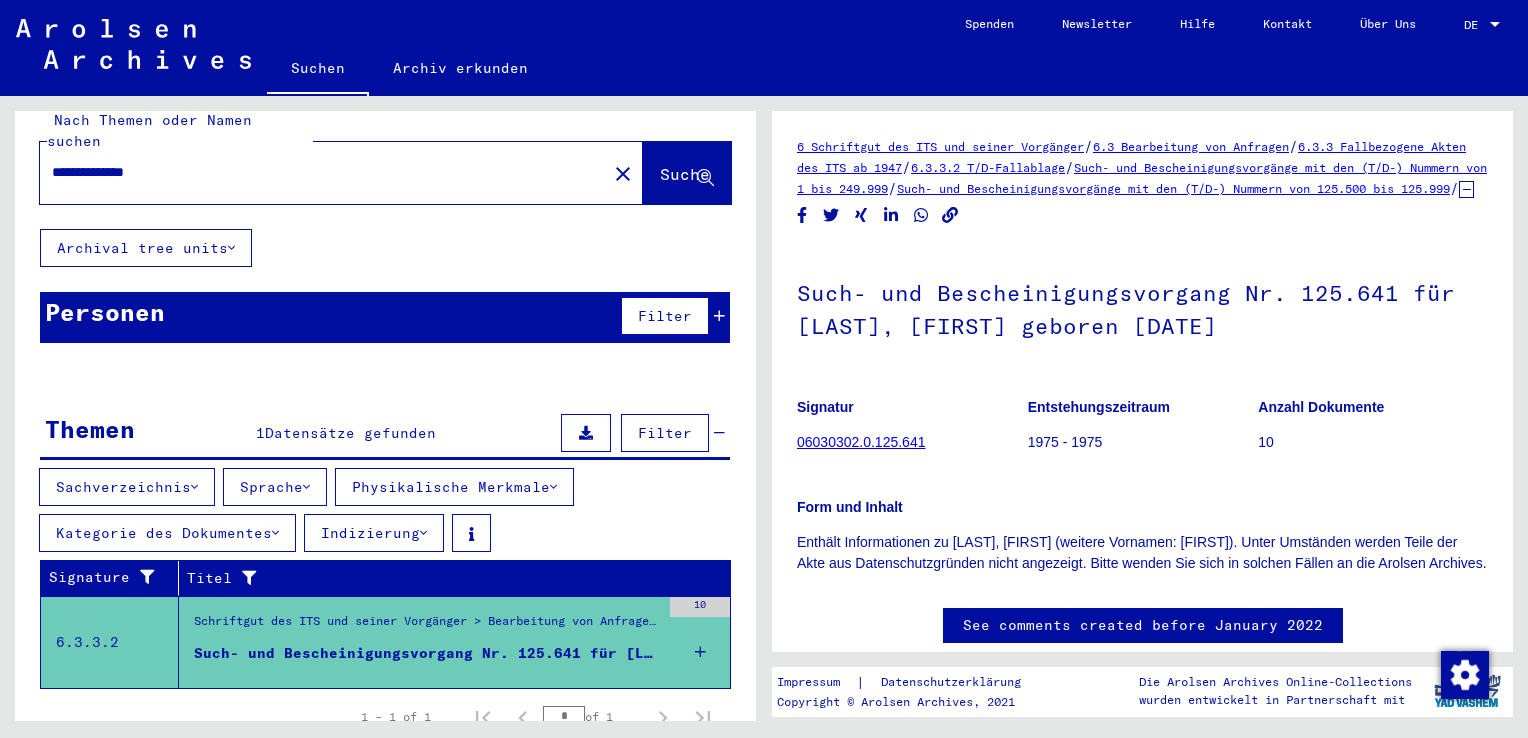 click on "Such- und Bescheinigungsvorgänge mit den (T/D-) Nummern von 1 bis 249.999" 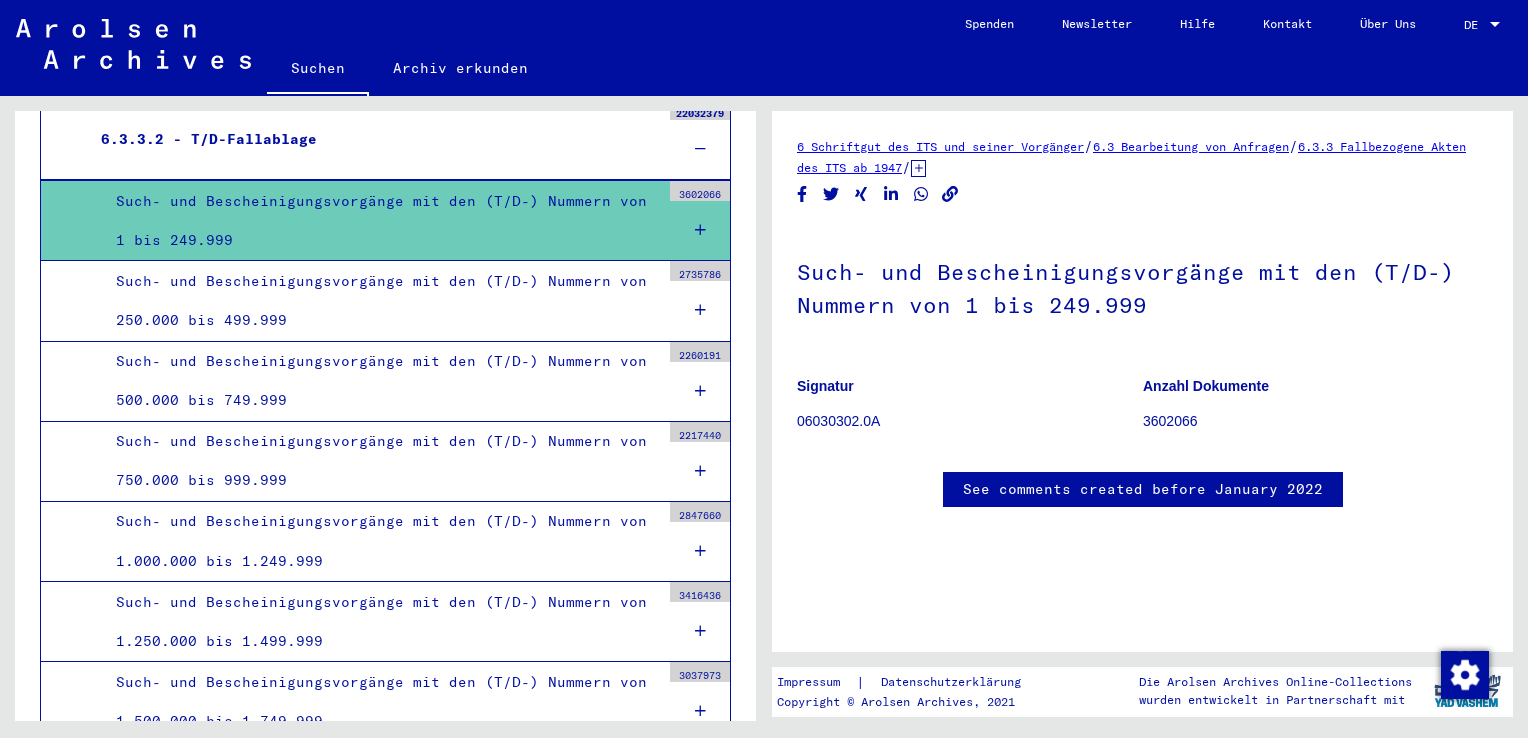 scroll, scrollTop: 950, scrollLeft: 0, axis: vertical 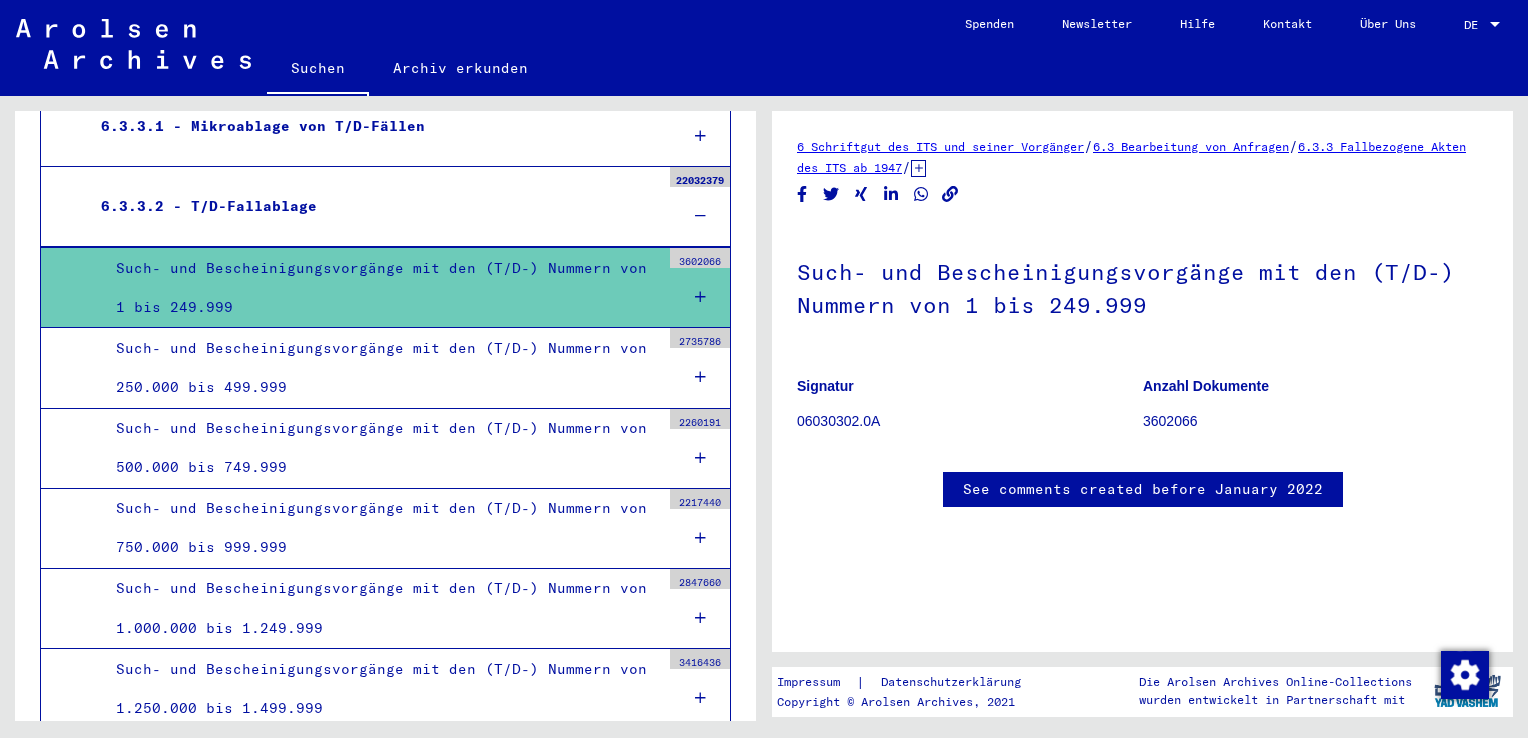 click on "Such- und Bescheinigungsvorgänge mit den (T/D-) Nummern von 250.000 bis 499.999" at bounding box center [380, 368] 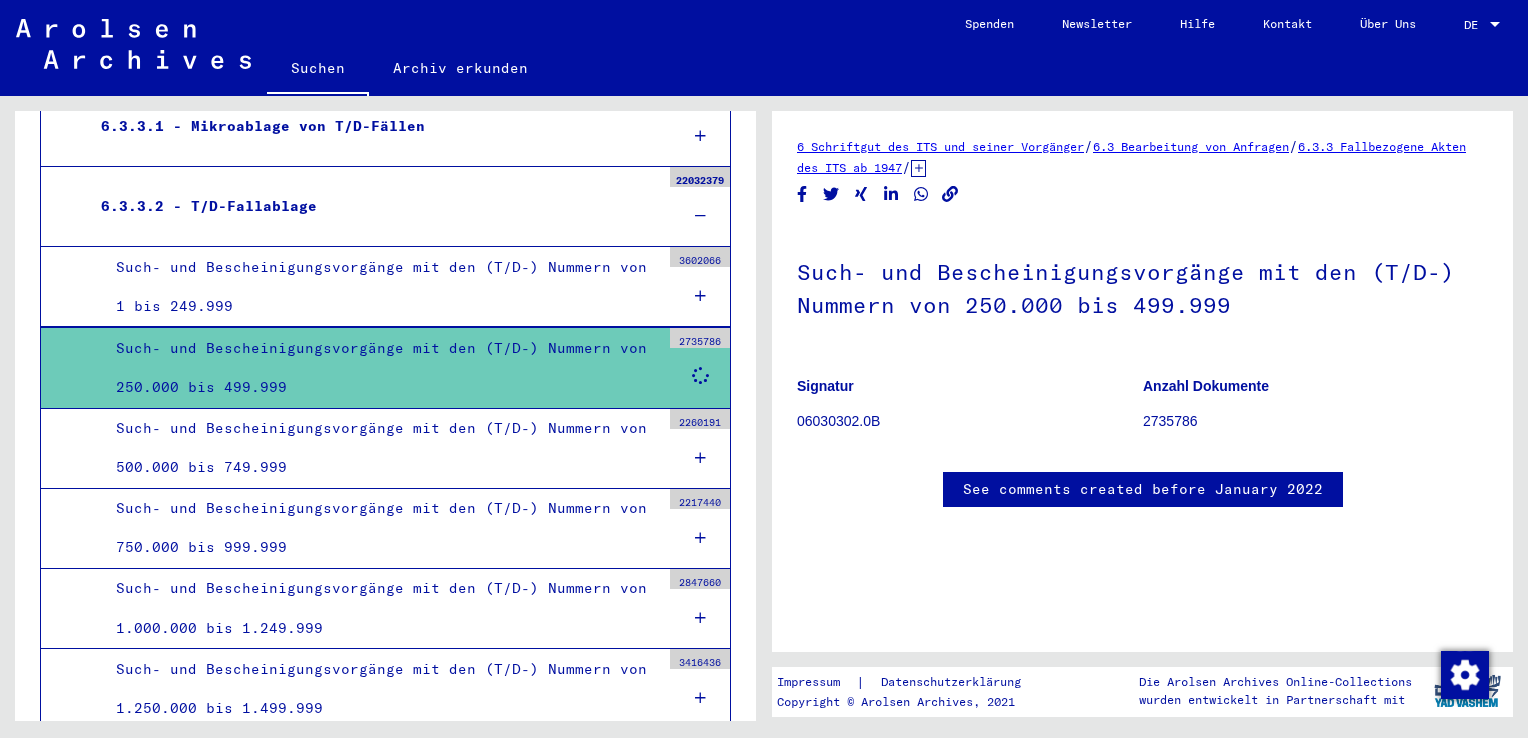 click on "2735786" 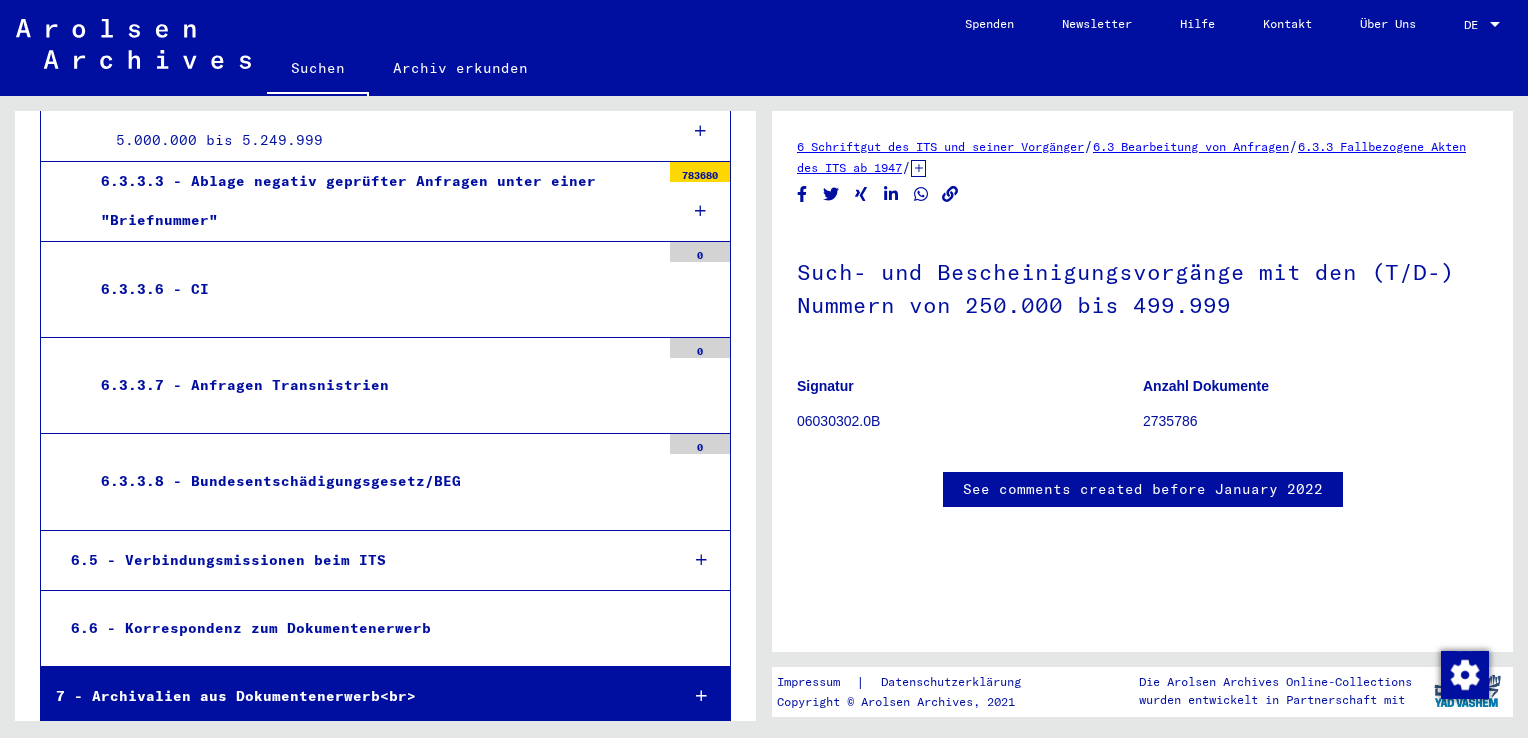 scroll, scrollTop: 2124, scrollLeft: 0, axis: vertical 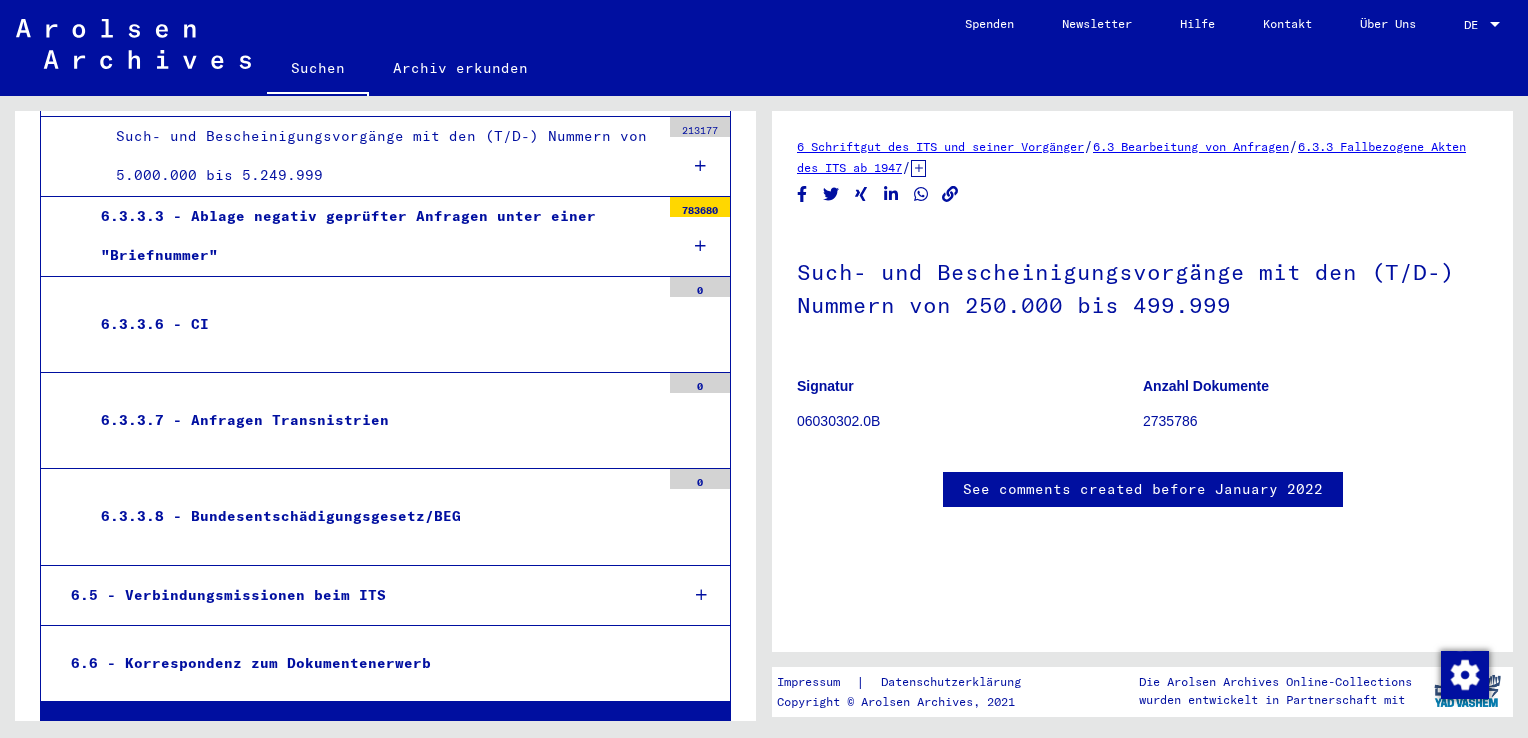 click on "6.3.3.8 - Bundesentschädigungsgesetz/BEG" at bounding box center (373, 516) 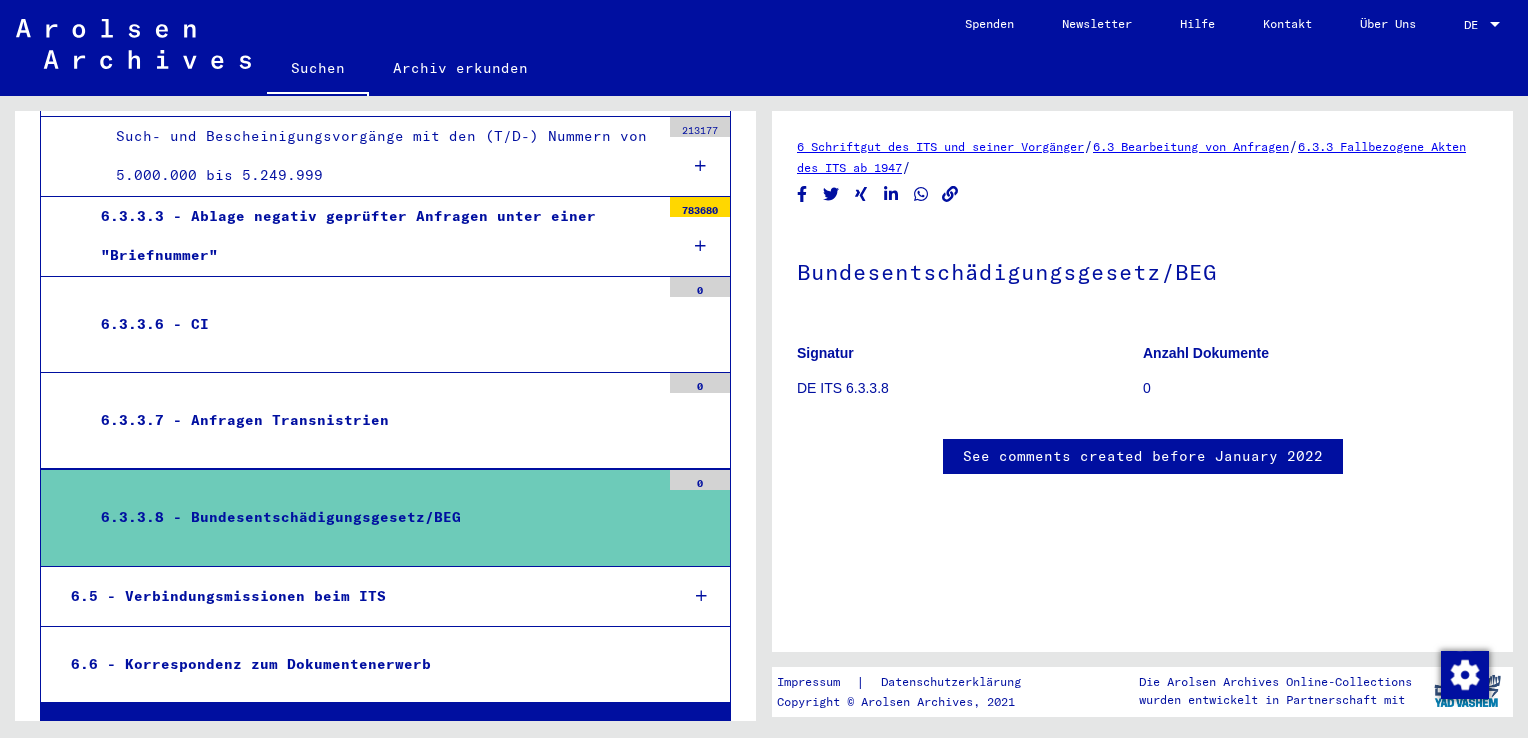 click on "6.3.3.7 - Anfragen Transnistrien" at bounding box center [373, 420] 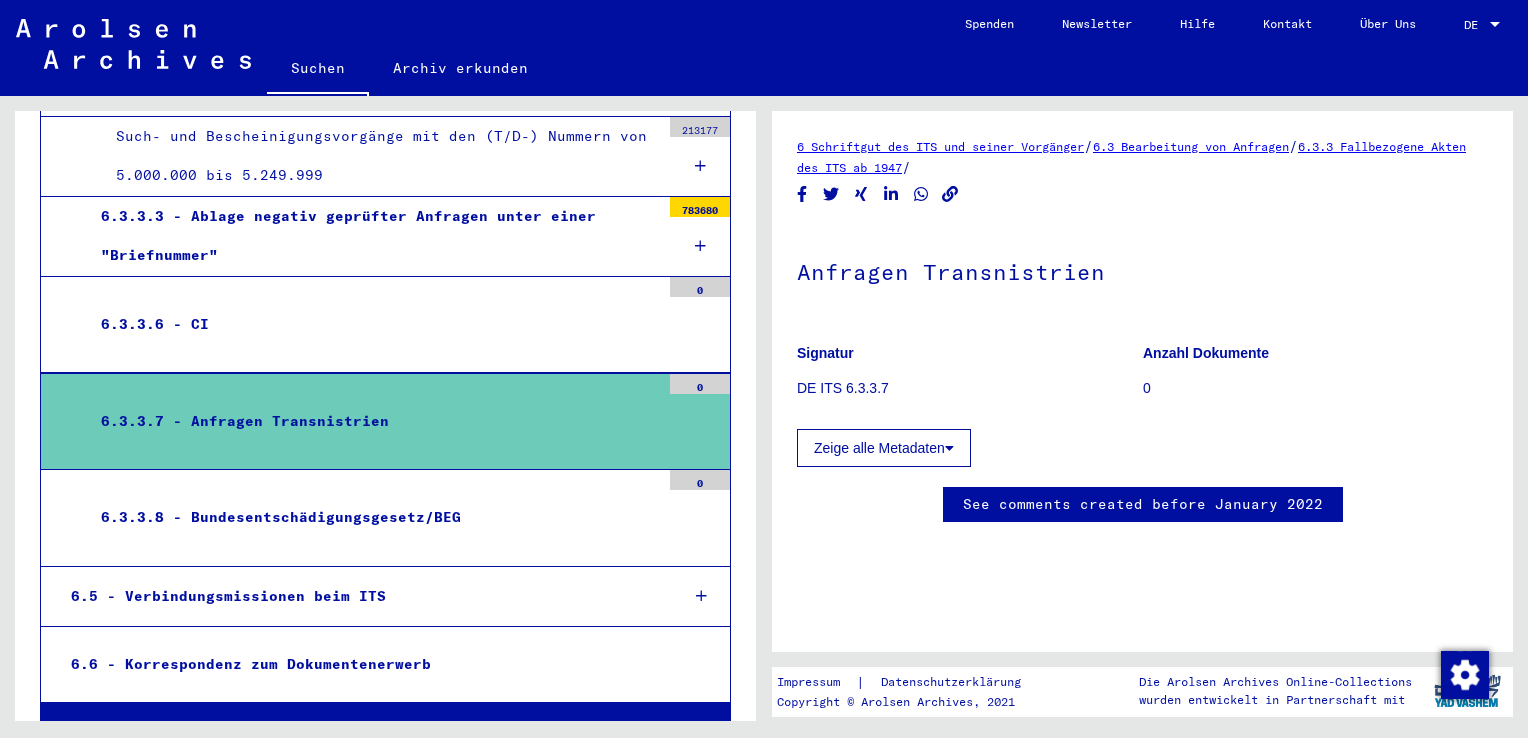 click on "6.3.3.6 - CI" at bounding box center [373, 324] 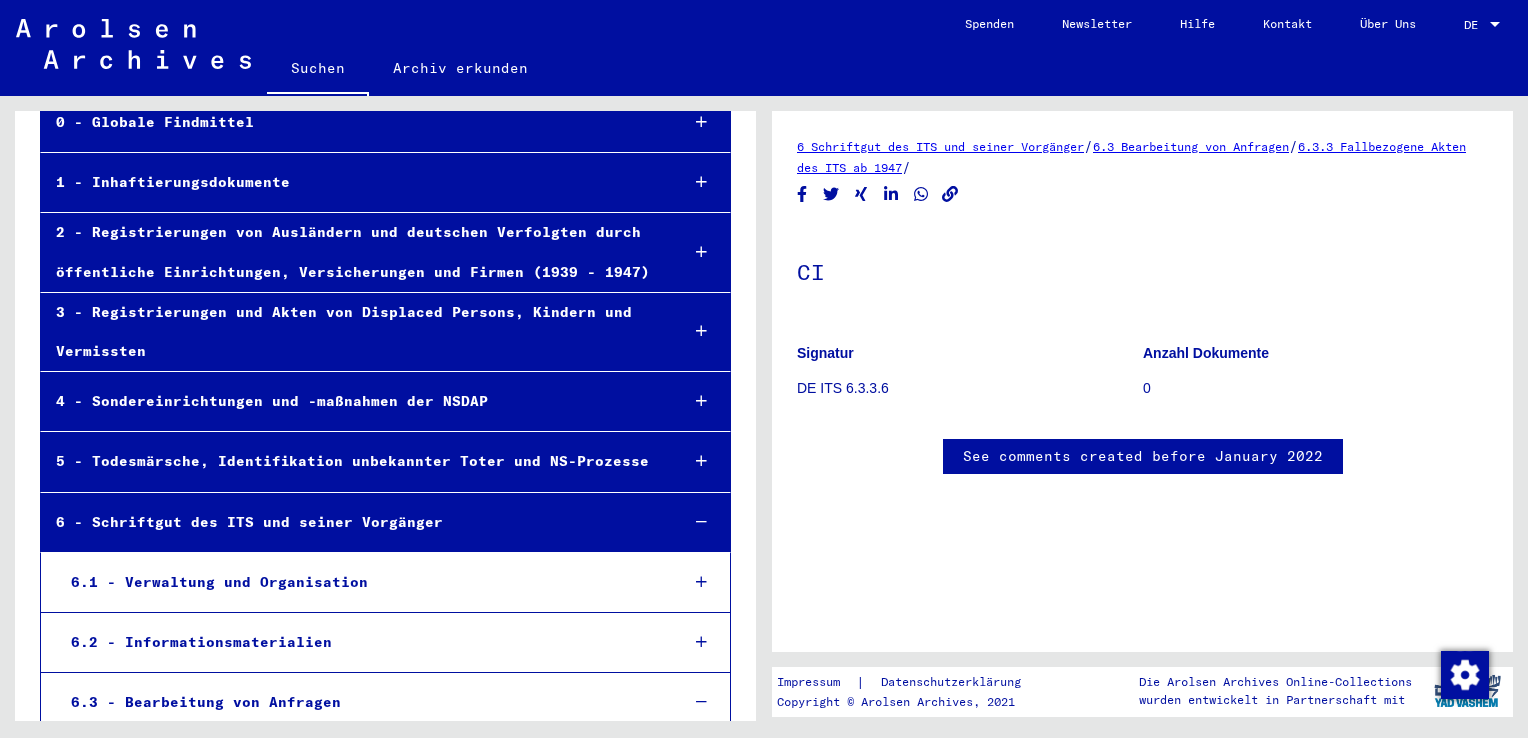 scroll, scrollTop: 0, scrollLeft: 0, axis: both 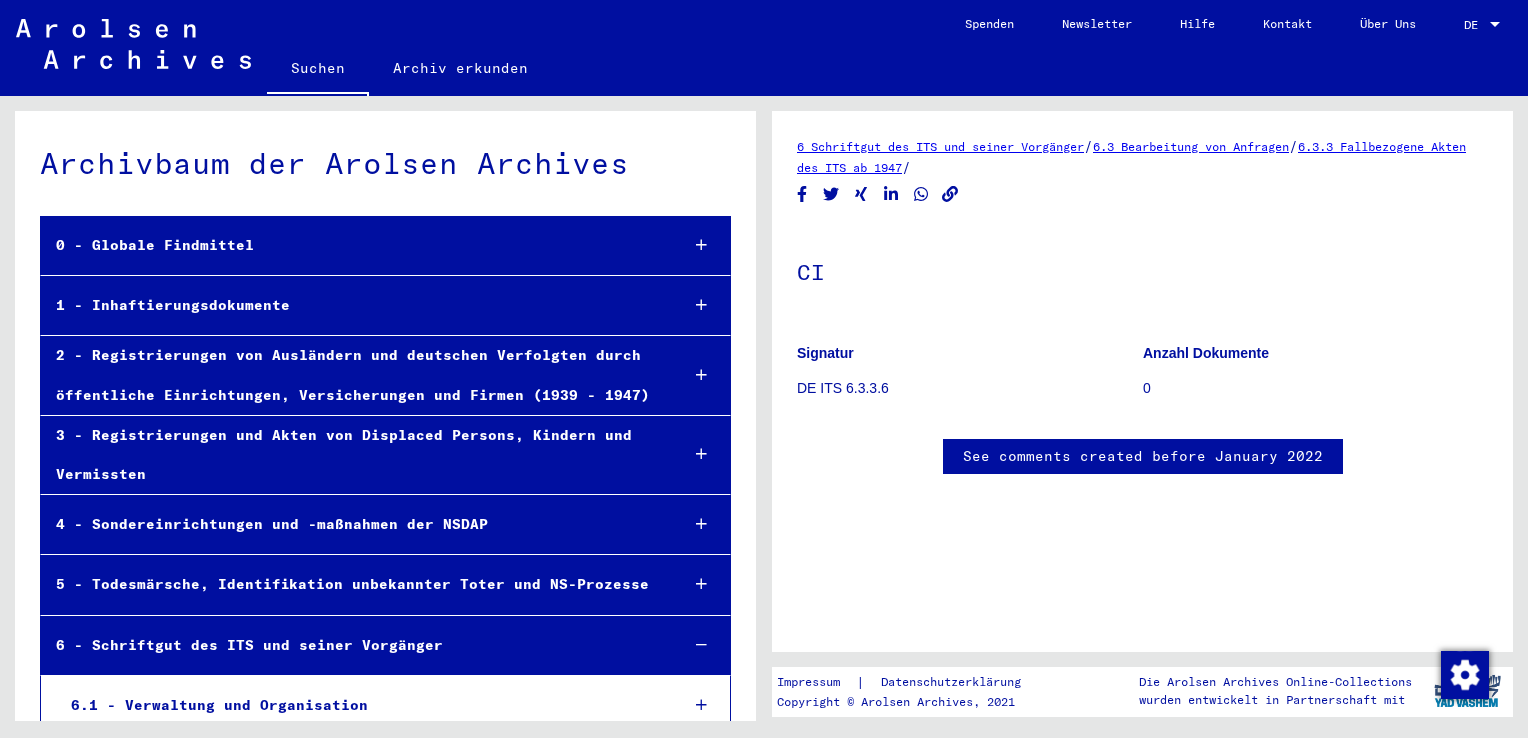 click on "6.3.3 Fallbezogene Akten des ITS ab 1947" 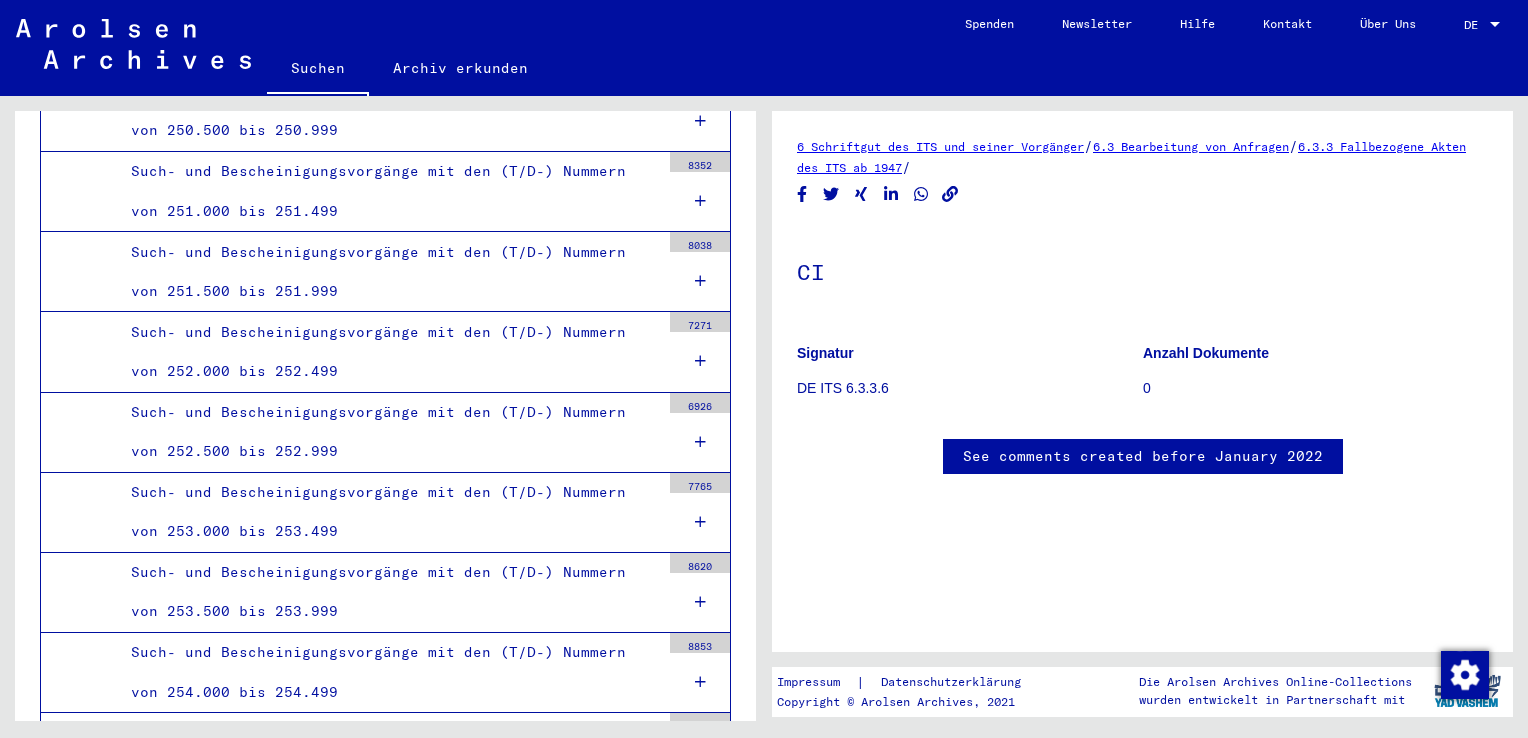 scroll, scrollTop: 1100, scrollLeft: 0, axis: vertical 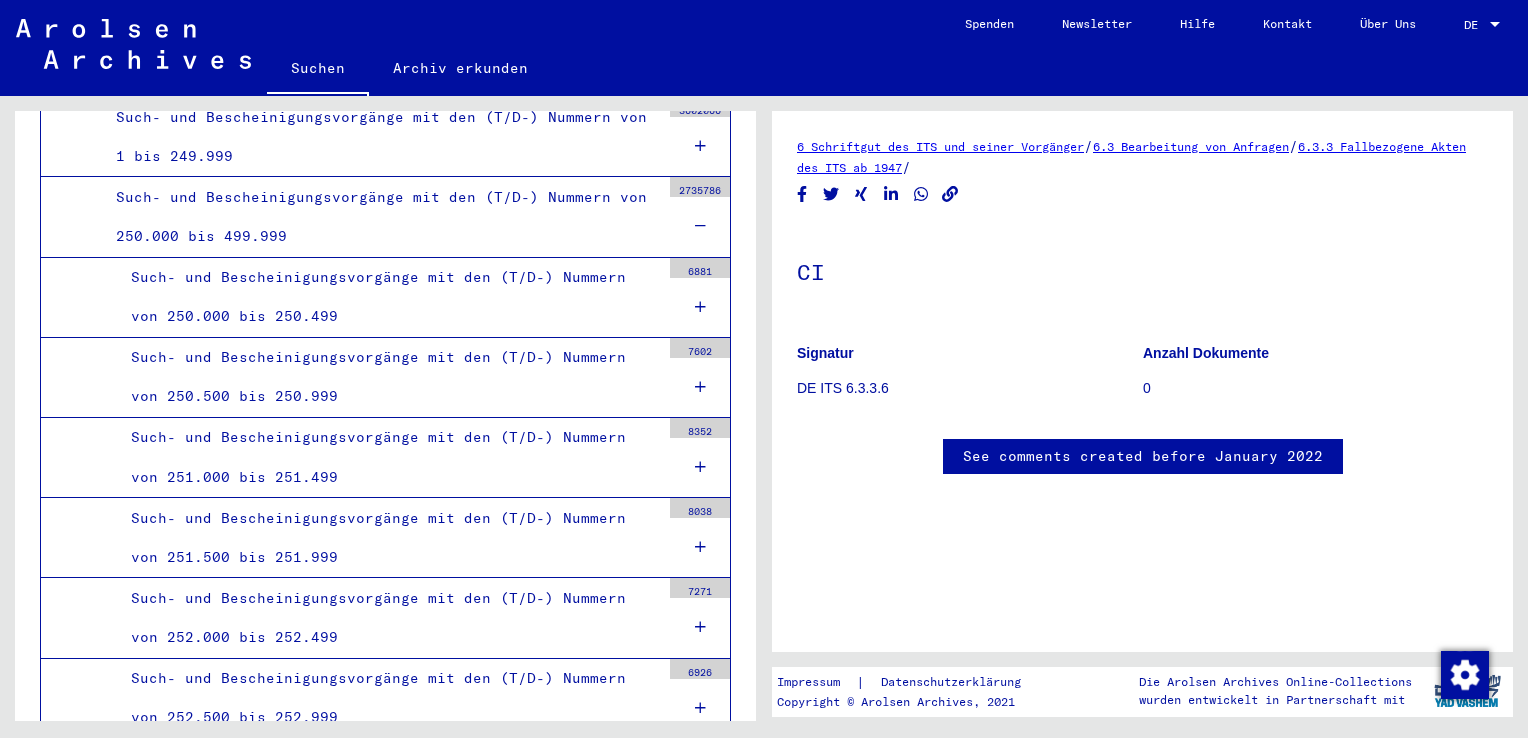click on "Suchen" 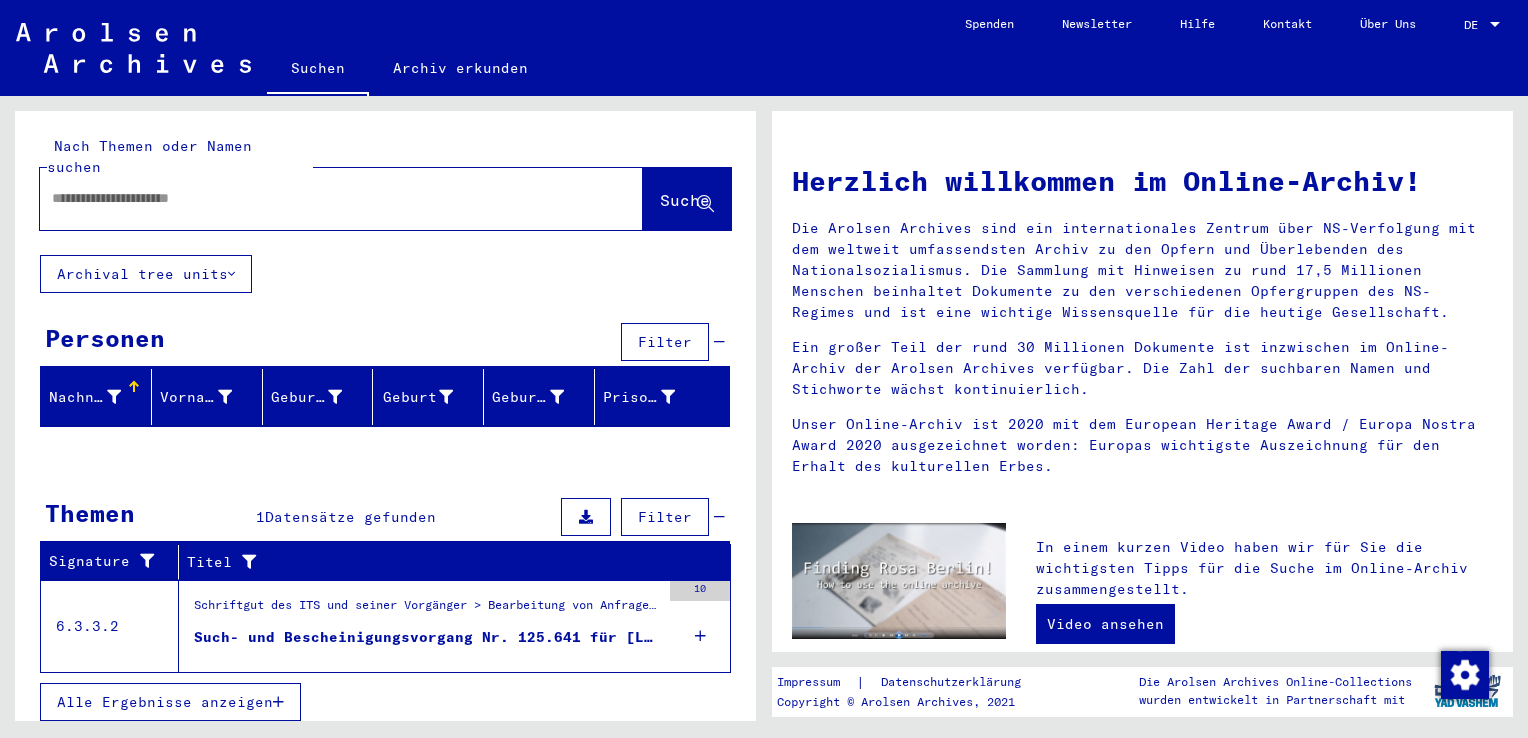 click at bounding box center [317, 198] 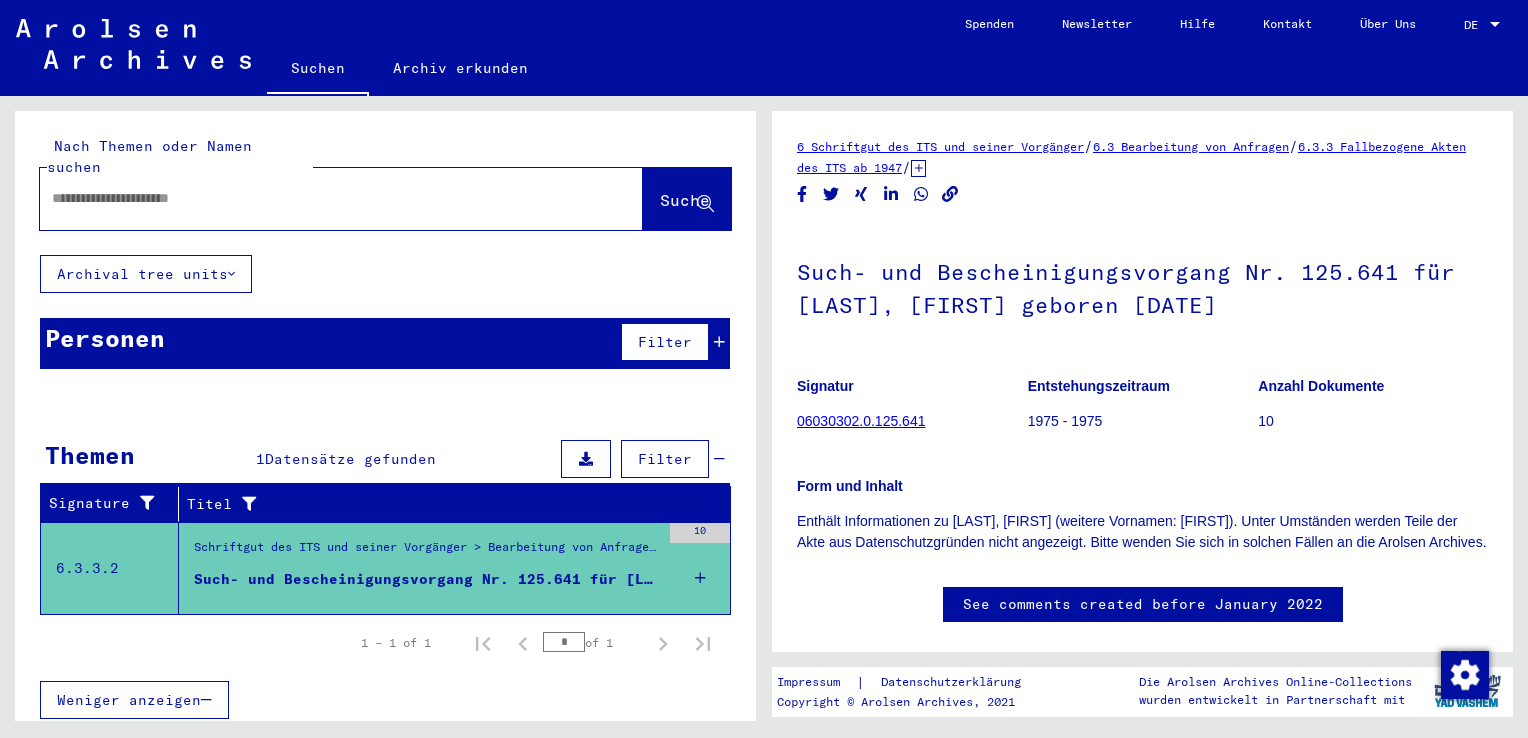 scroll, scrollTop: 0, scrollLeft: 0, axis: both 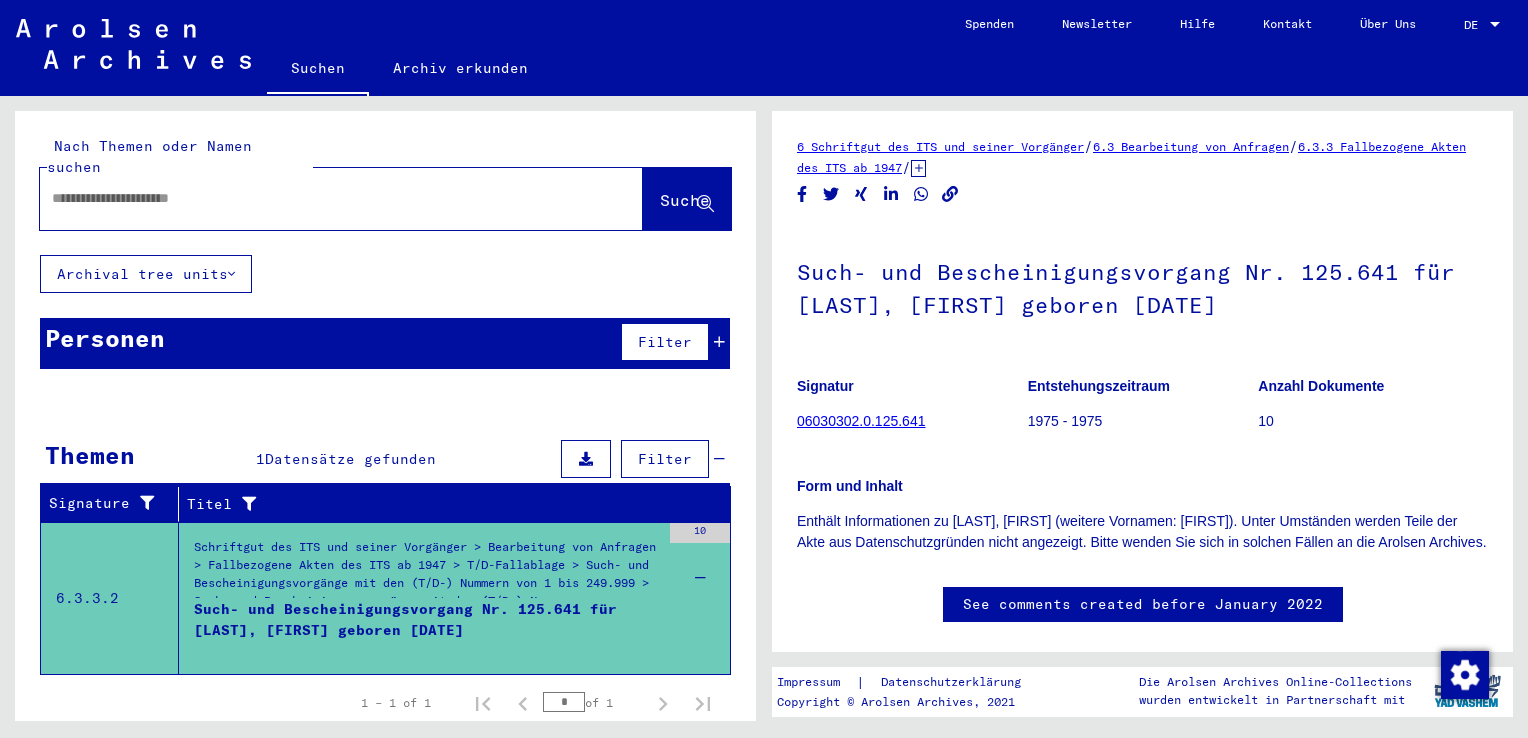 click on "Such- und Bescheinigungsvorgang Nr. 125.641 für [LAST], [FIRST] geboren [DATE]" at bounding box center (427, 629) 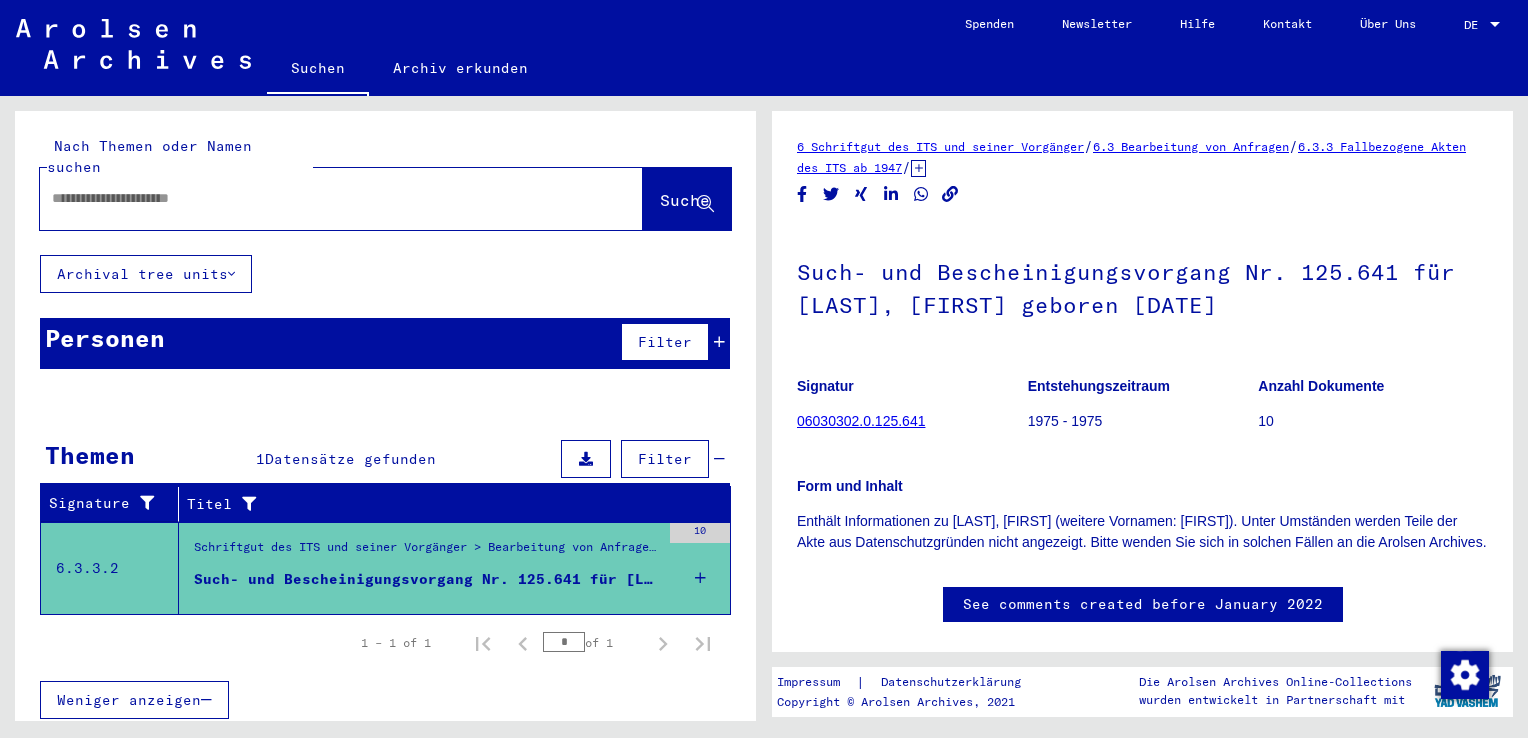 click on "10" at bounding box center (700, 568) 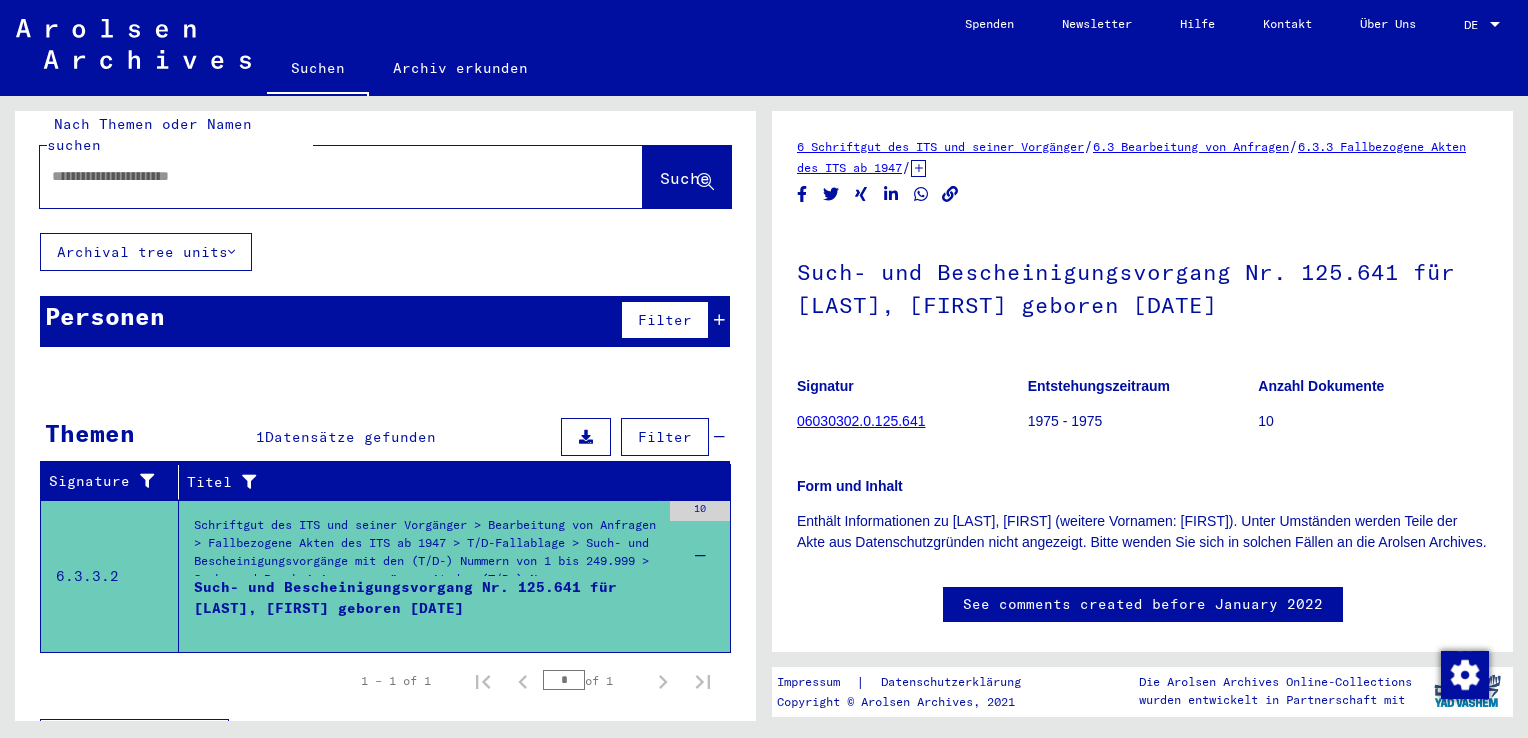 scroll, scrollTop: 43, scrollLeft: 0, axis: vertical 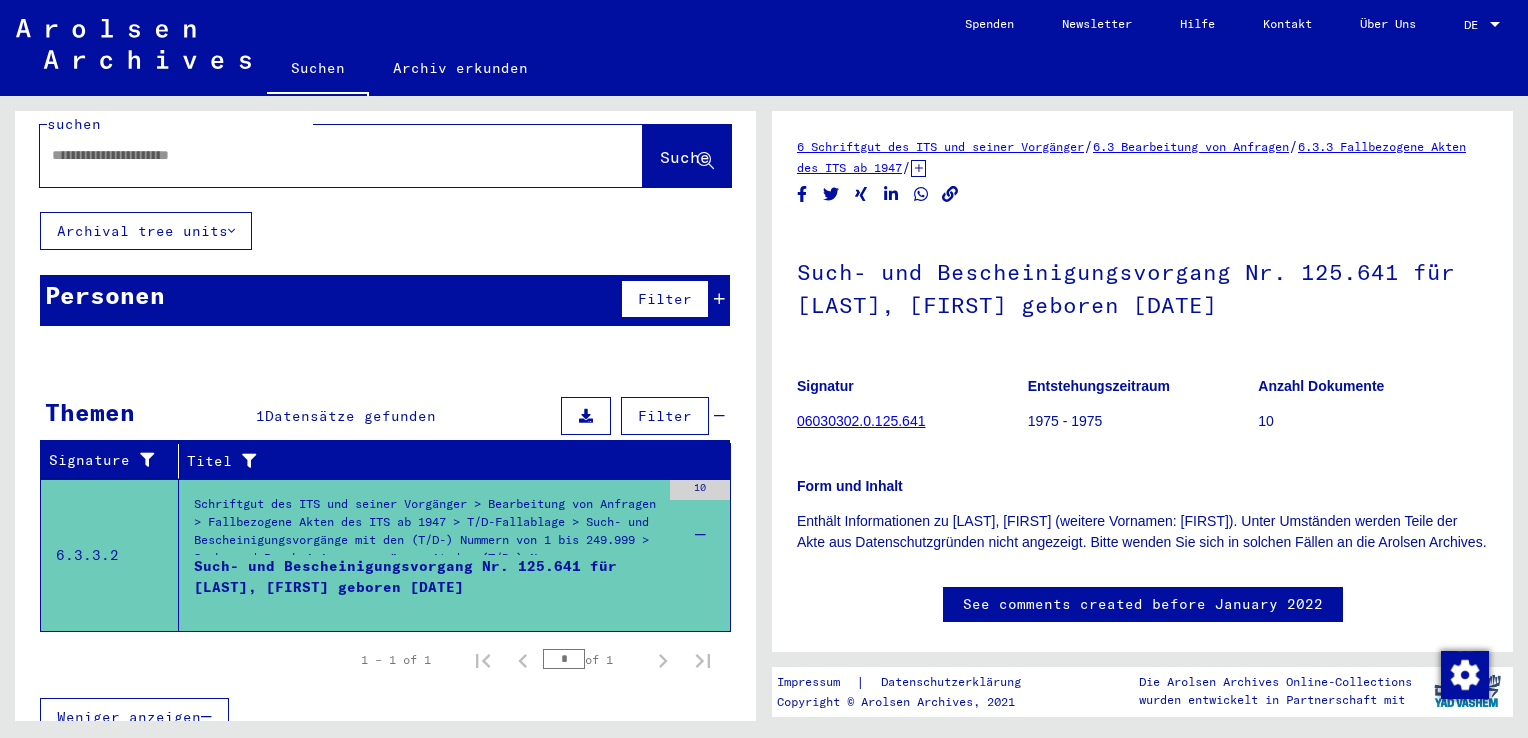 click on "6.3.3.2" at bounding box center [110, 555] 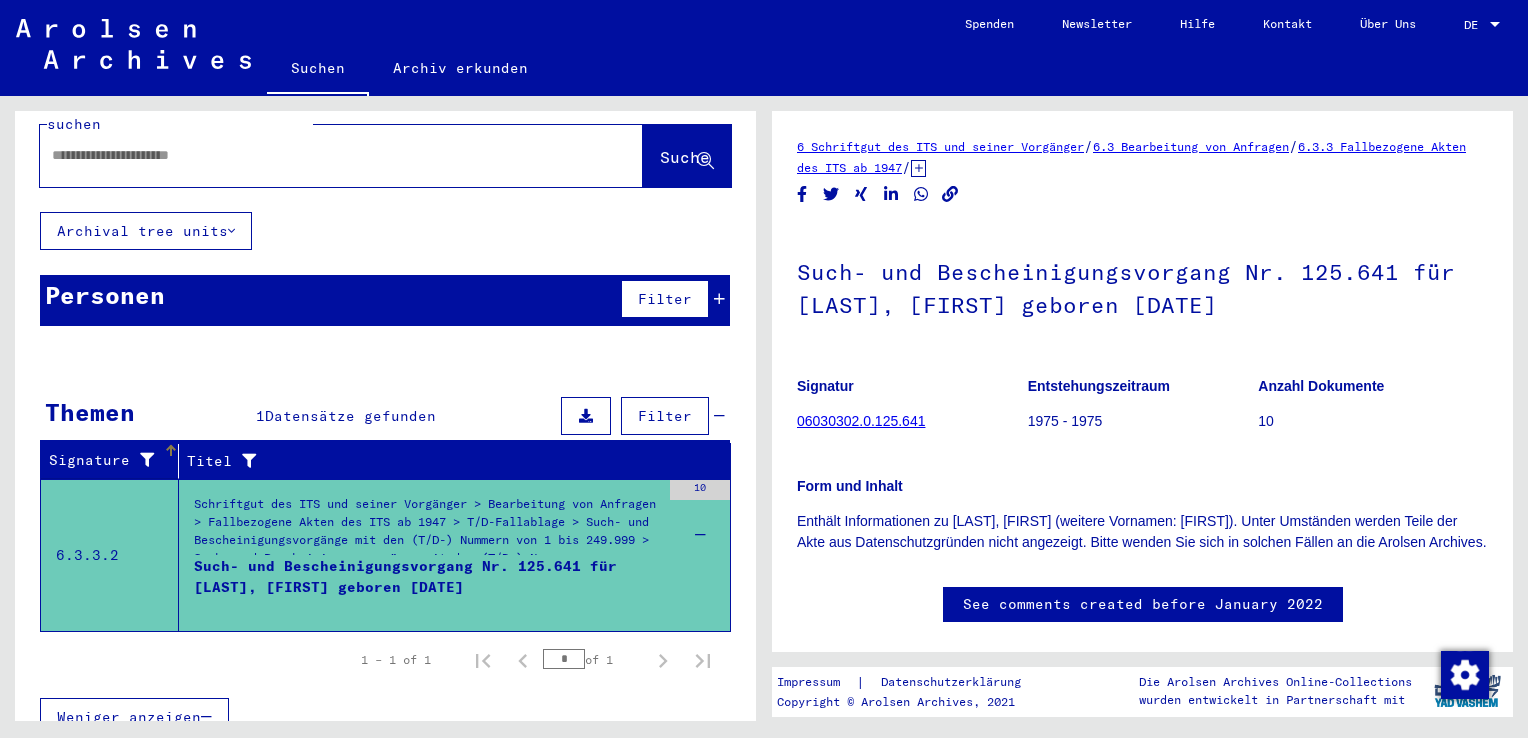 click at bounding box center [142, 460] 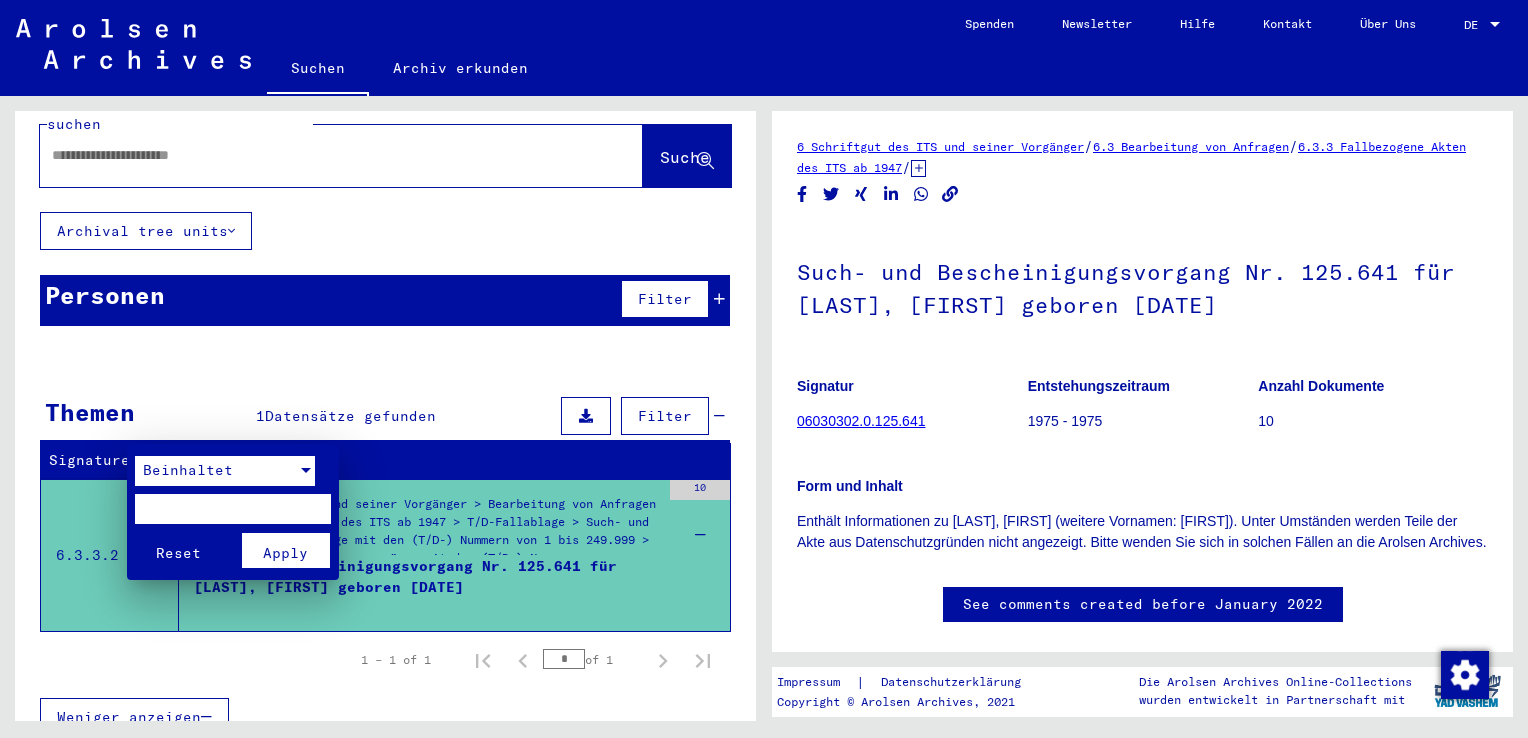 click at bounding box center [306, 471] 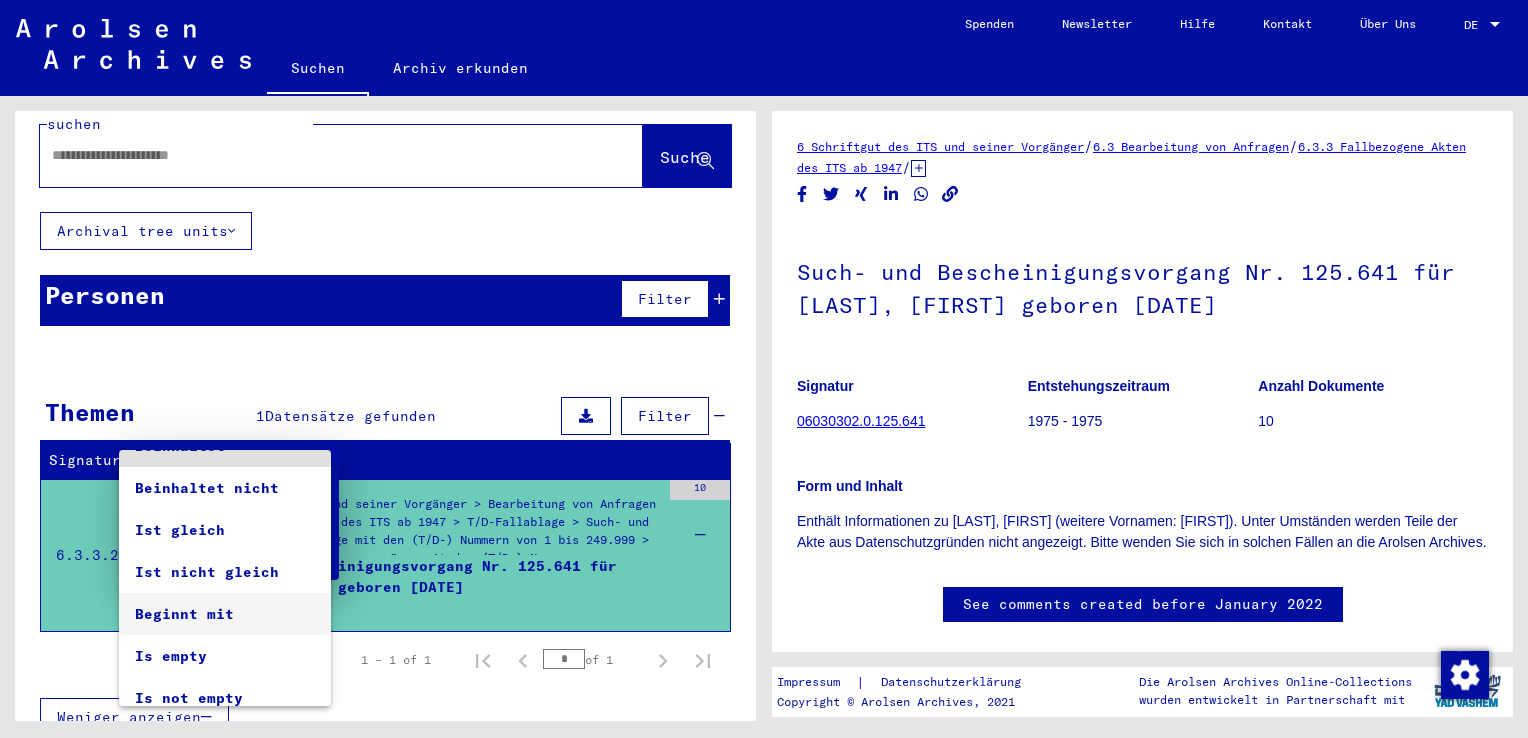 scroll, scrollTop: 38, scrollLeft: 0, axis: vertical 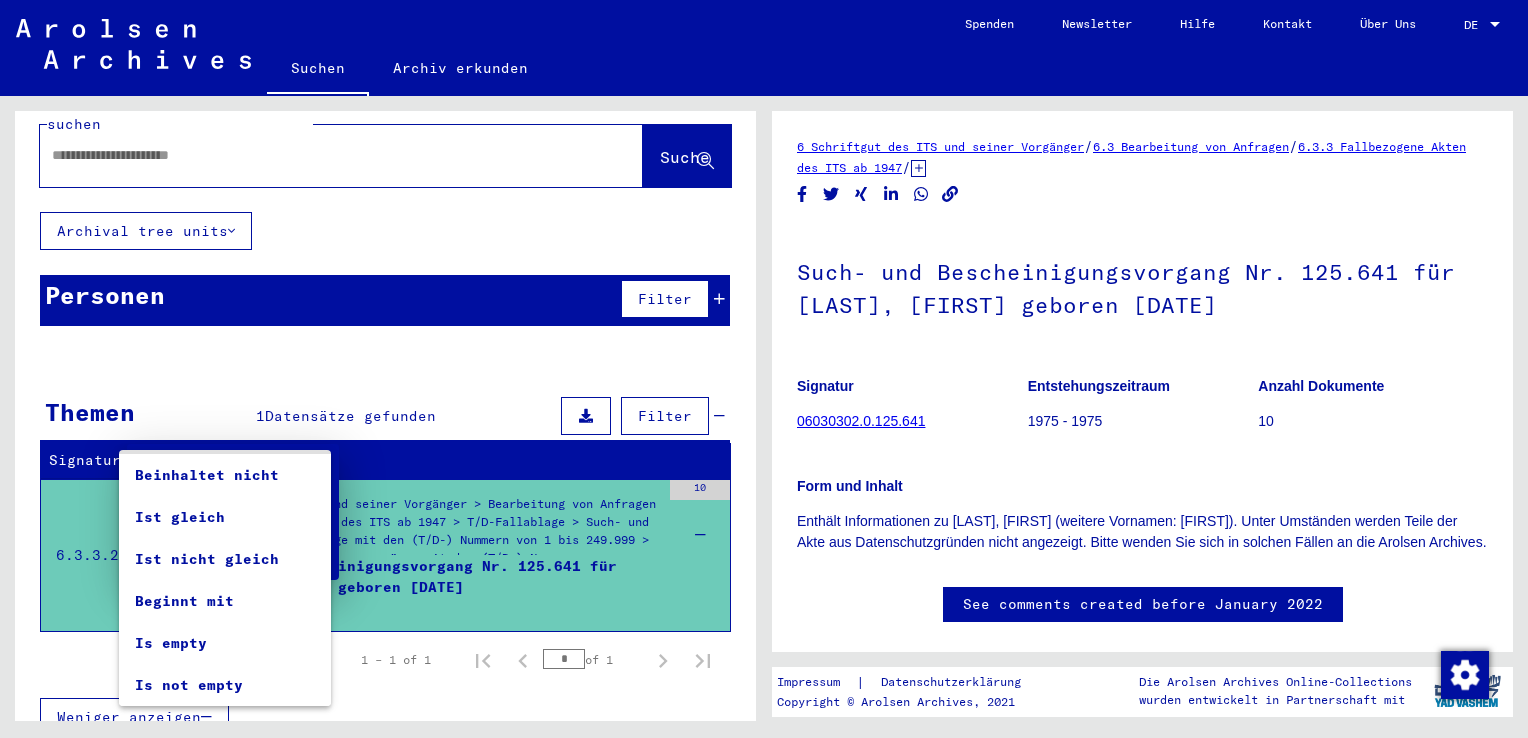 click at bounding box center (764, 369) 